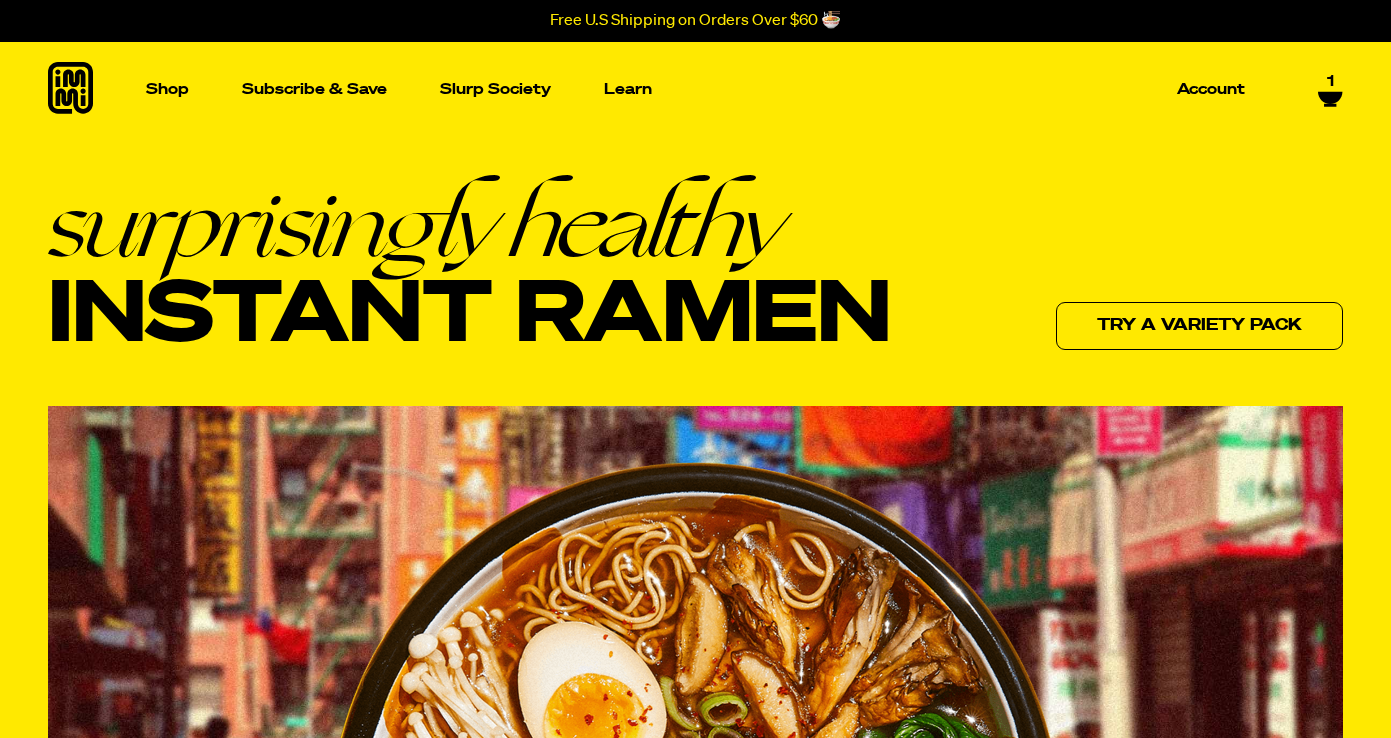 scroll, scrollTop: 0, scrollLeft: 0, axis: both 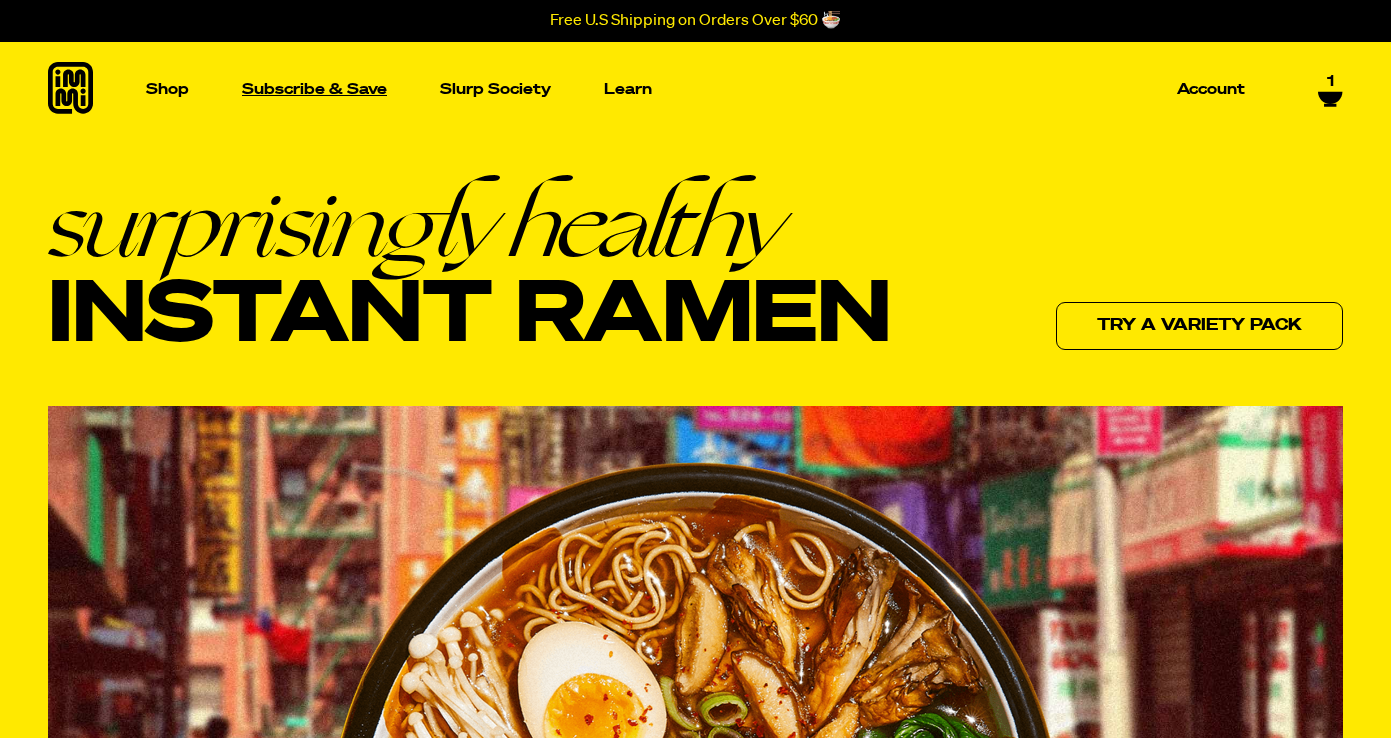 click on "Subscribe & Save" at bounding box center [314, 89] 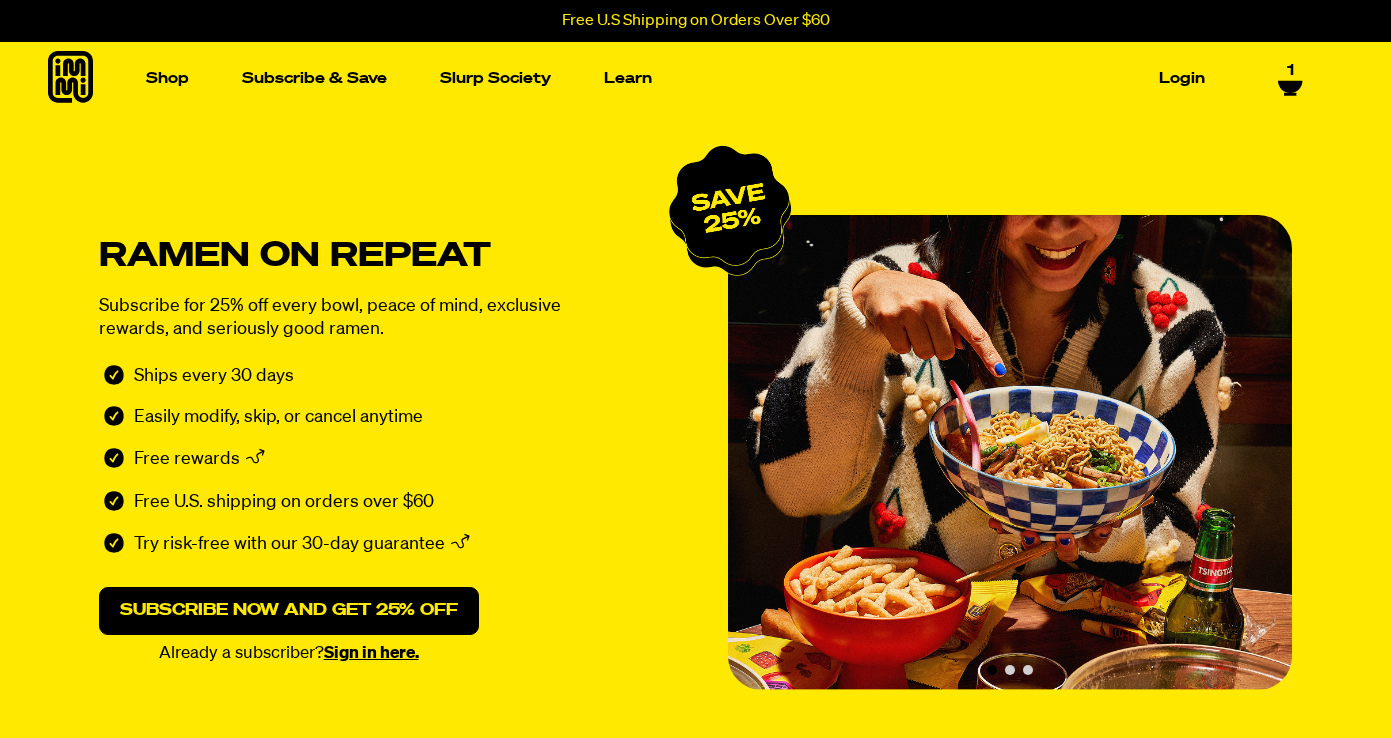 scroll, scrollTop: 0, scrollLeft: 0, axis: both 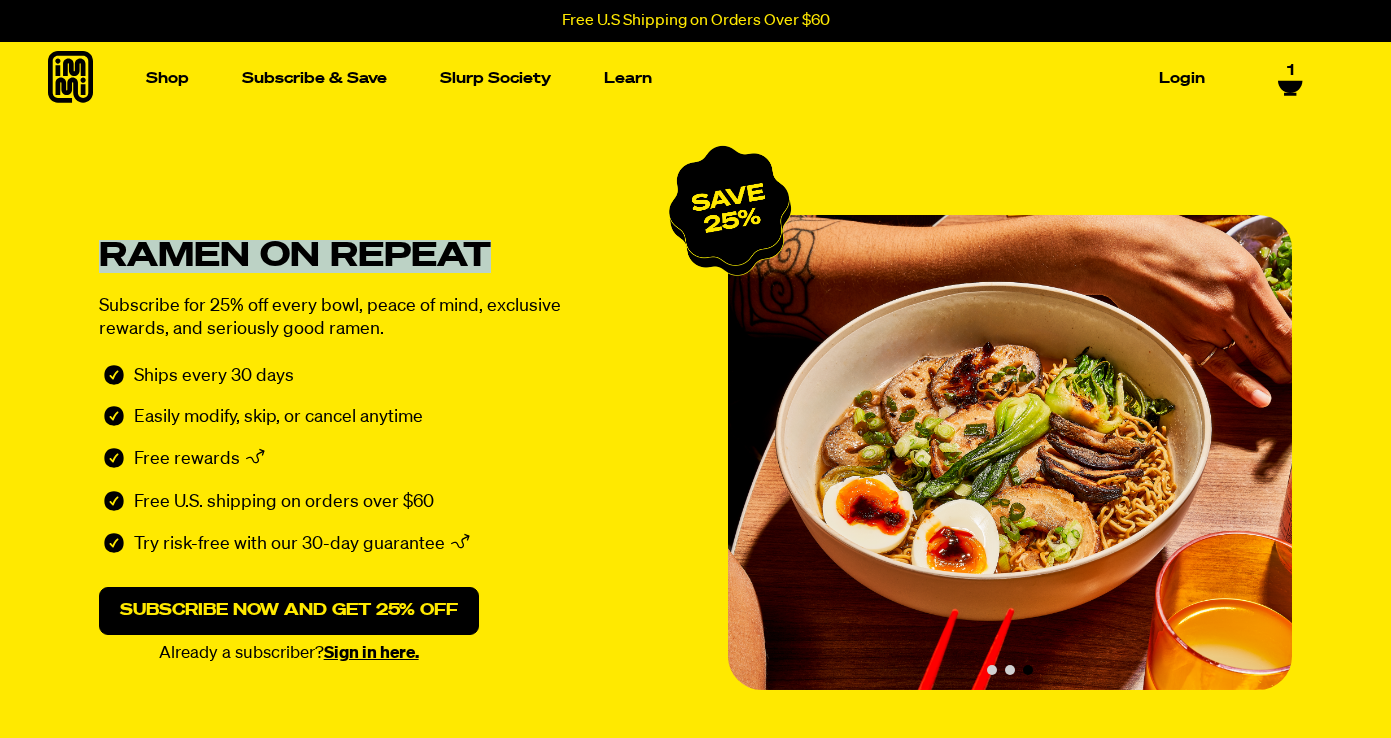 drag, startPoint x: 100, startPoint y: 265, endPoint x: 486, endPoint y: 267, distance: 386.0052 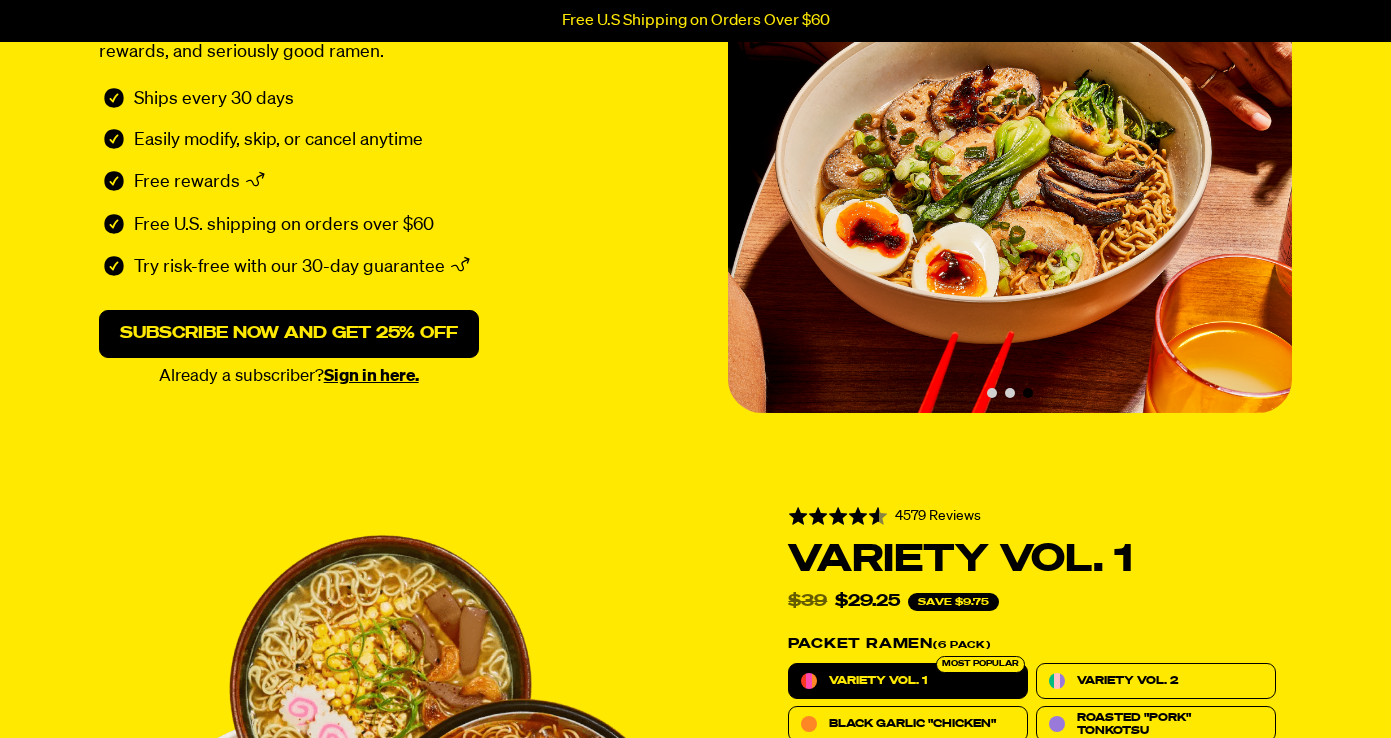 scroll, scrollTop: 279, scrollLeft: 0, axis: vertical 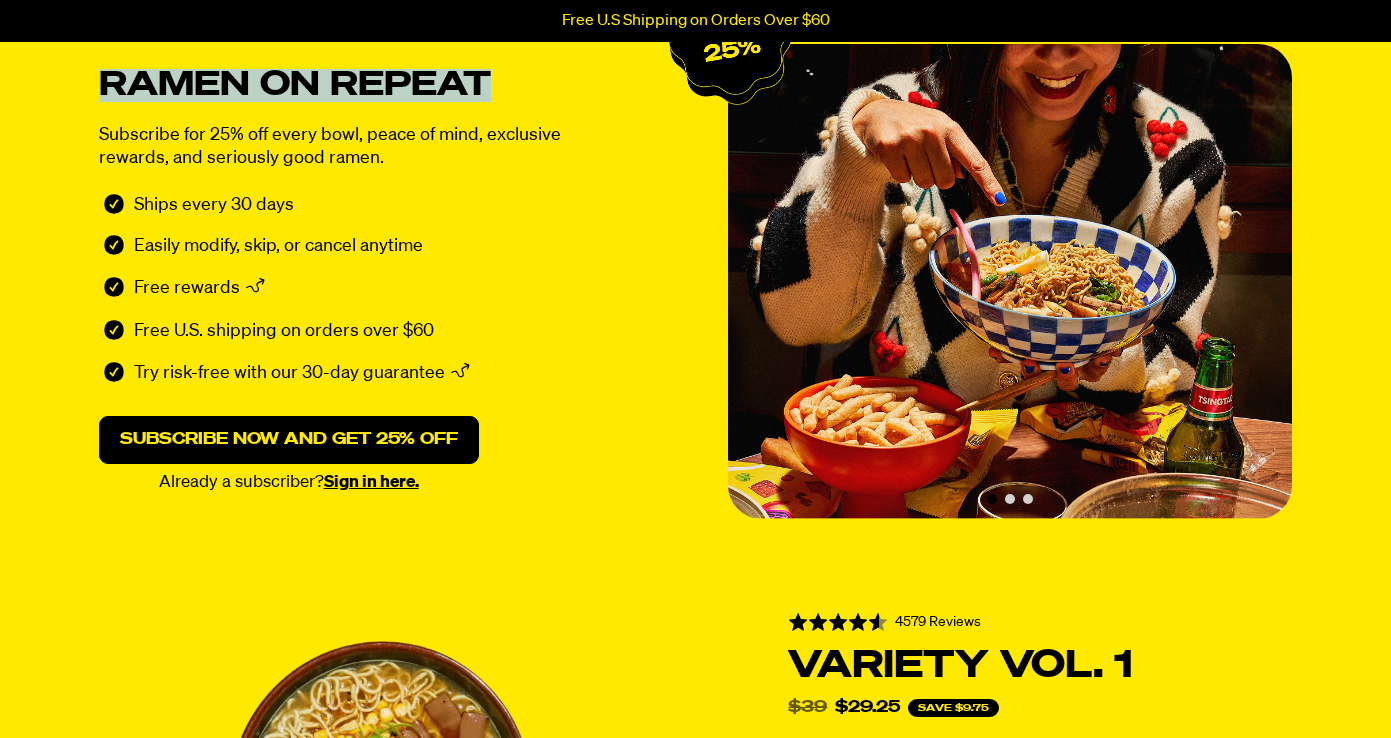 click at bounding box center (1028, 499) 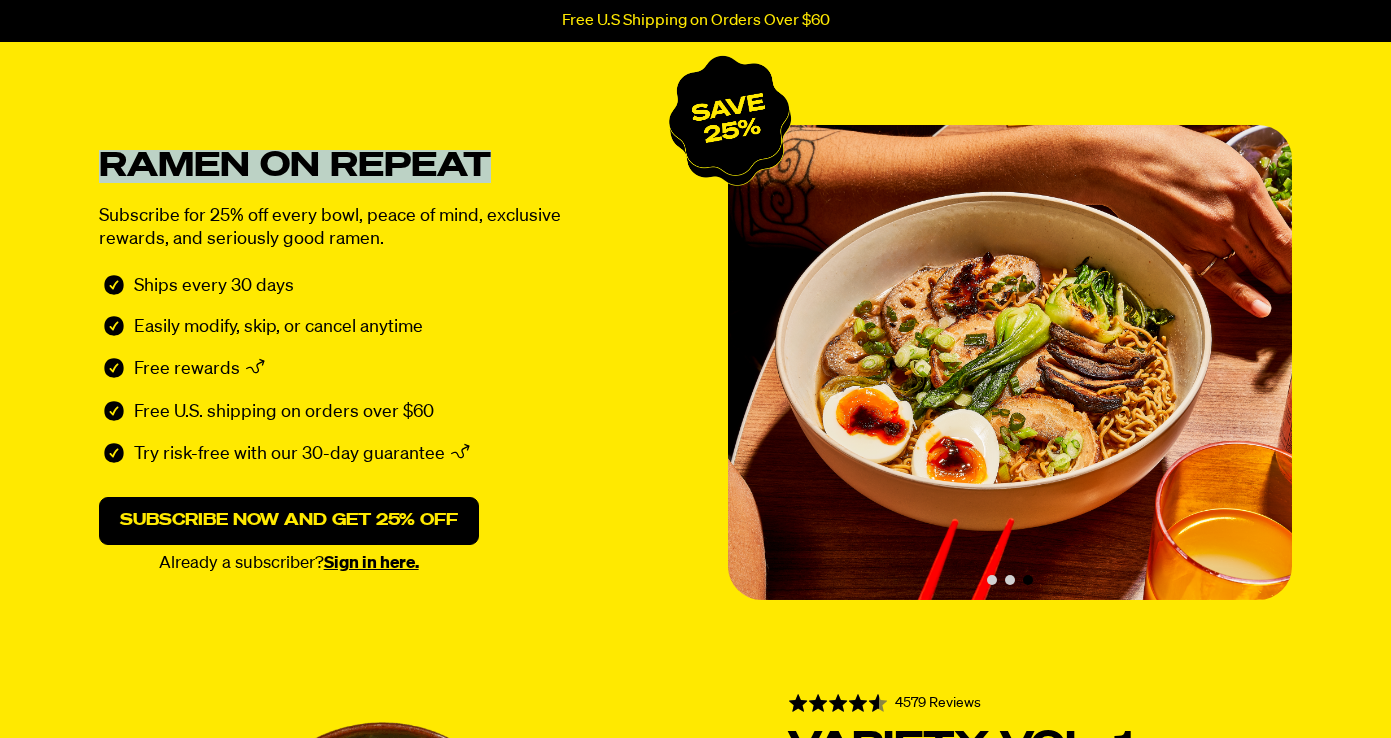 scroll, scrollTop: 79, scrollLeft: 0, axis: vertical 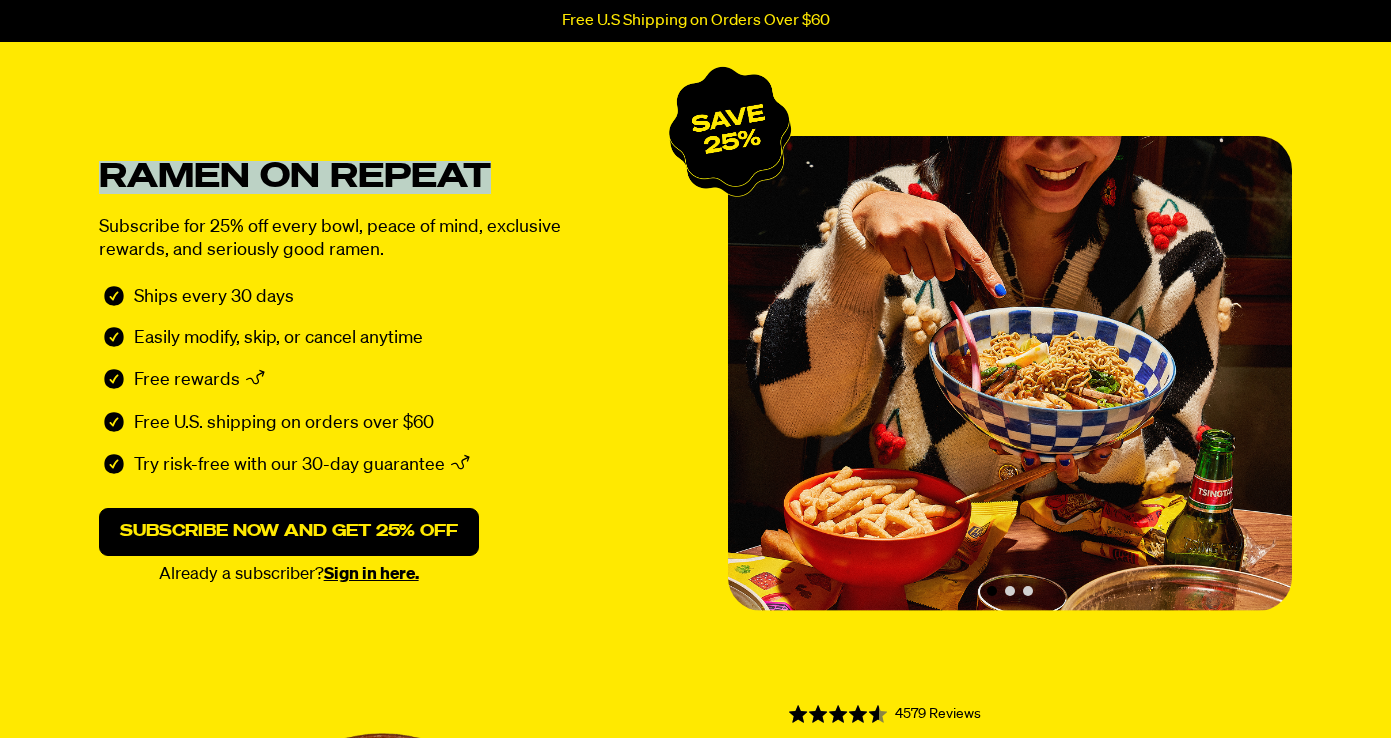click at bounding box center [1028, 591] 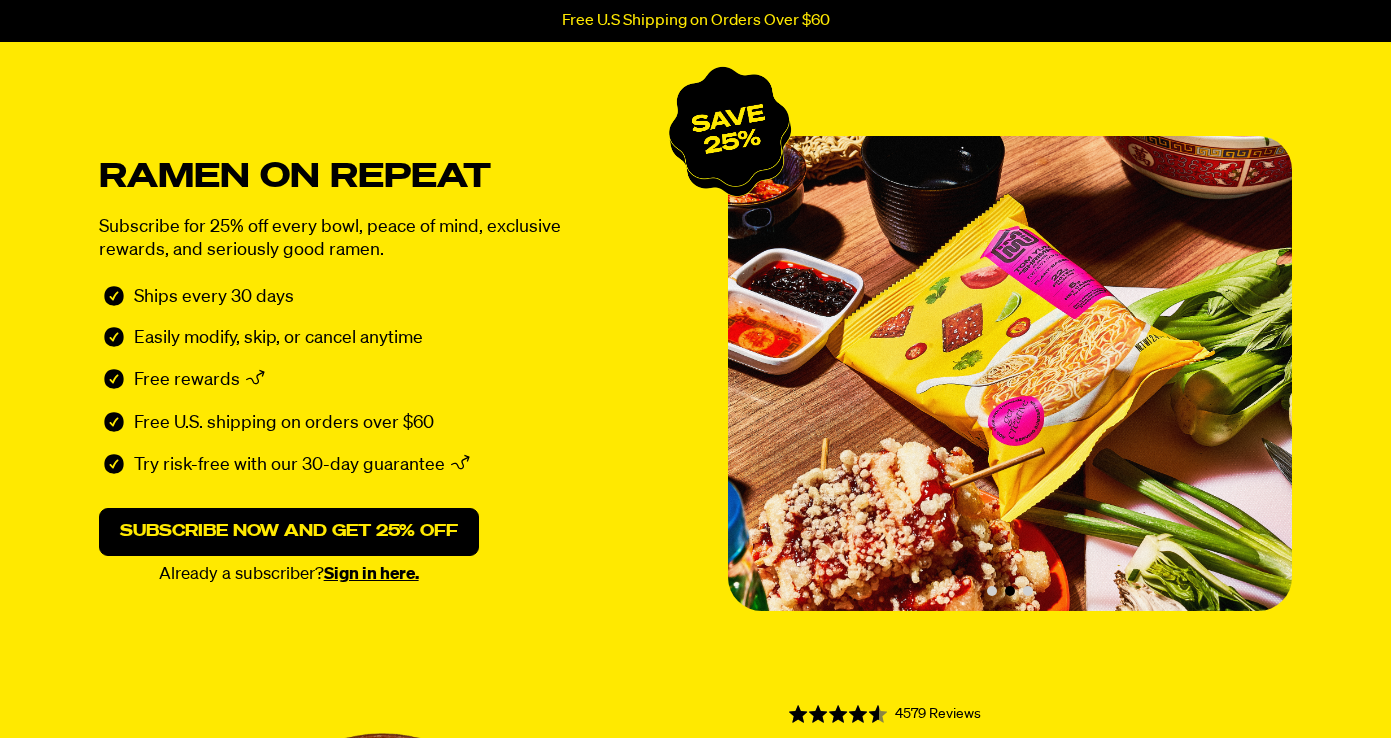 click on "Rated 4.6 out of 5
4579 Reviews
Based on 4579 reviews
Click to go to reviews
Variety Vol. 1
Rated 4.6 out of 5
4579 Reviews
Based on 4579 reviews
Click to go to reviews
Variety Vol. 2
Rated 4.8 out of 5
601 Reviews
Based on 601 reviews
Click to go to reviews
Black Garlic "Chicken" Ramen
Rated 4.8 out of 5
33 Reviews" at bounding box center (695, 1064) 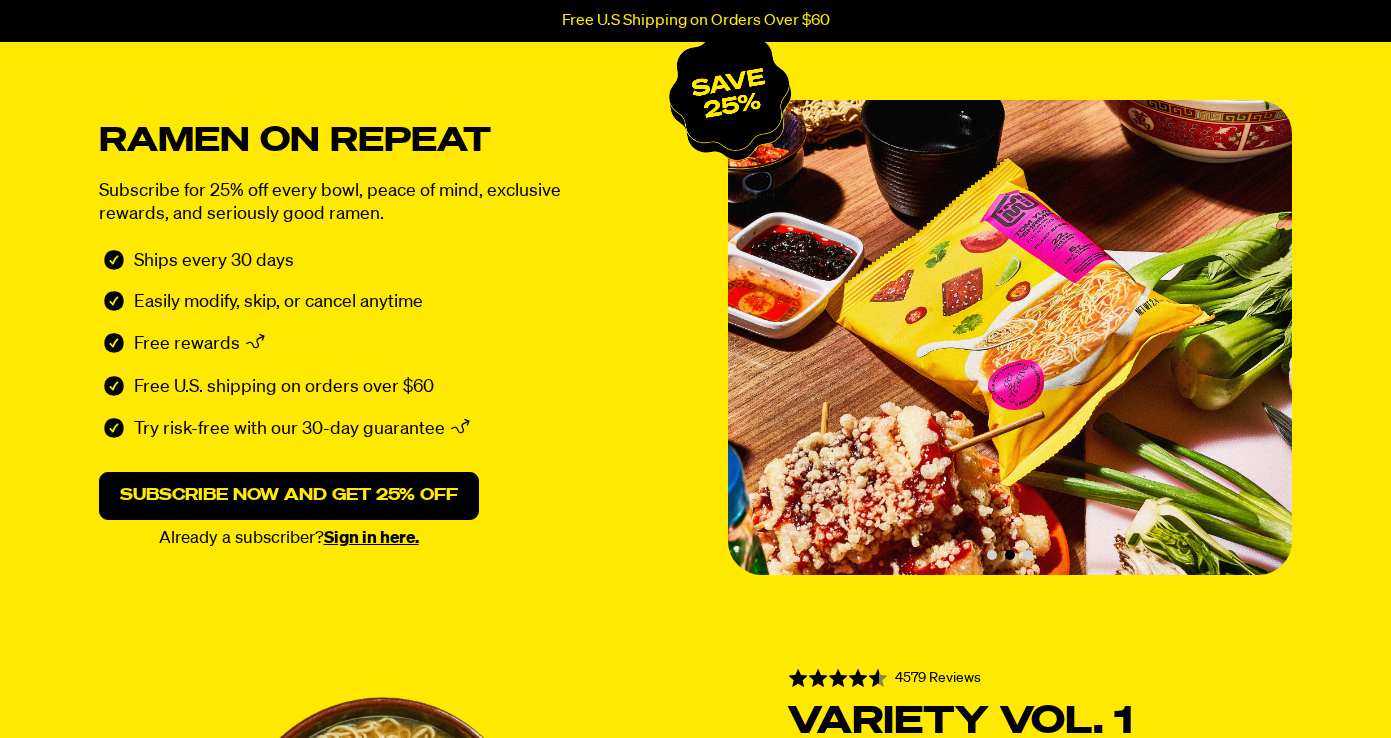 scroll, scrollTop: 0, scrollLeft: 0, axis: both 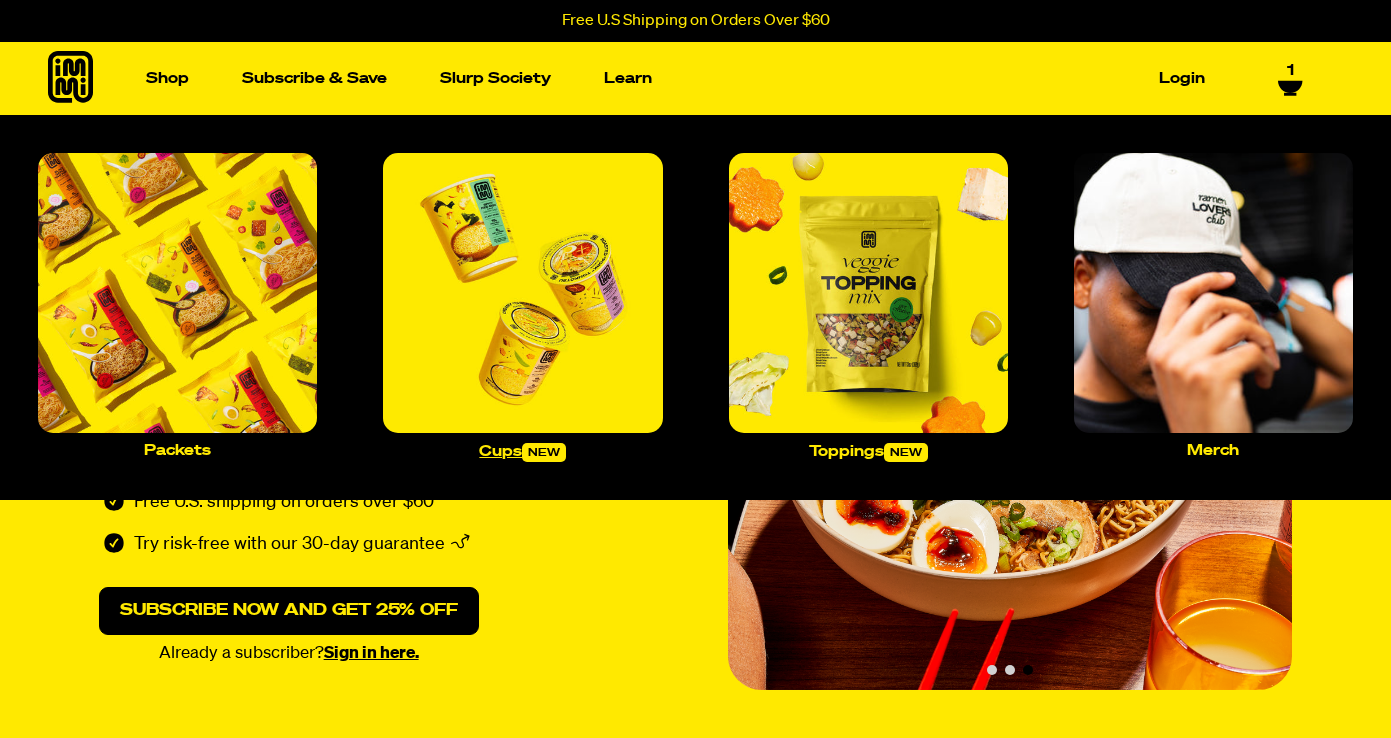 click at bounding box center (522, 292) 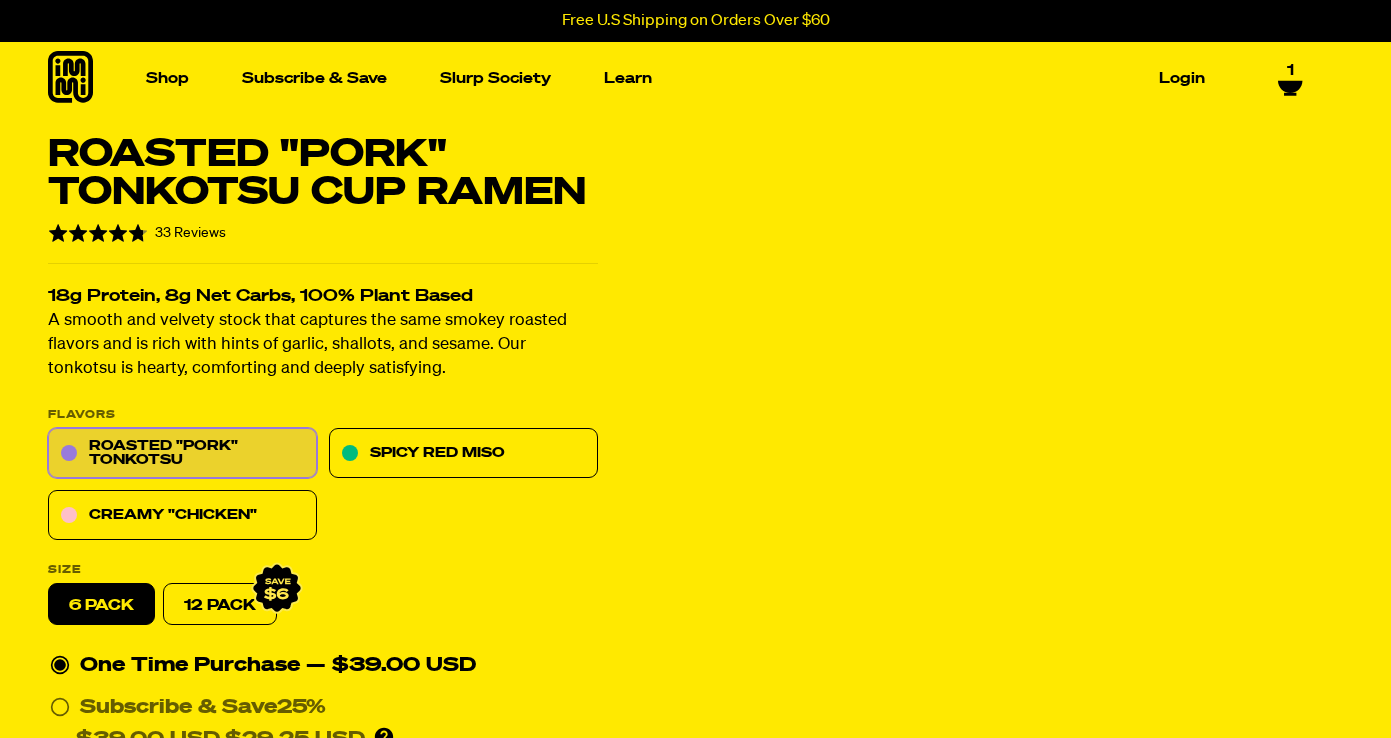 scroll, scrollTop: 0, scrollLeft: 0, axis: both 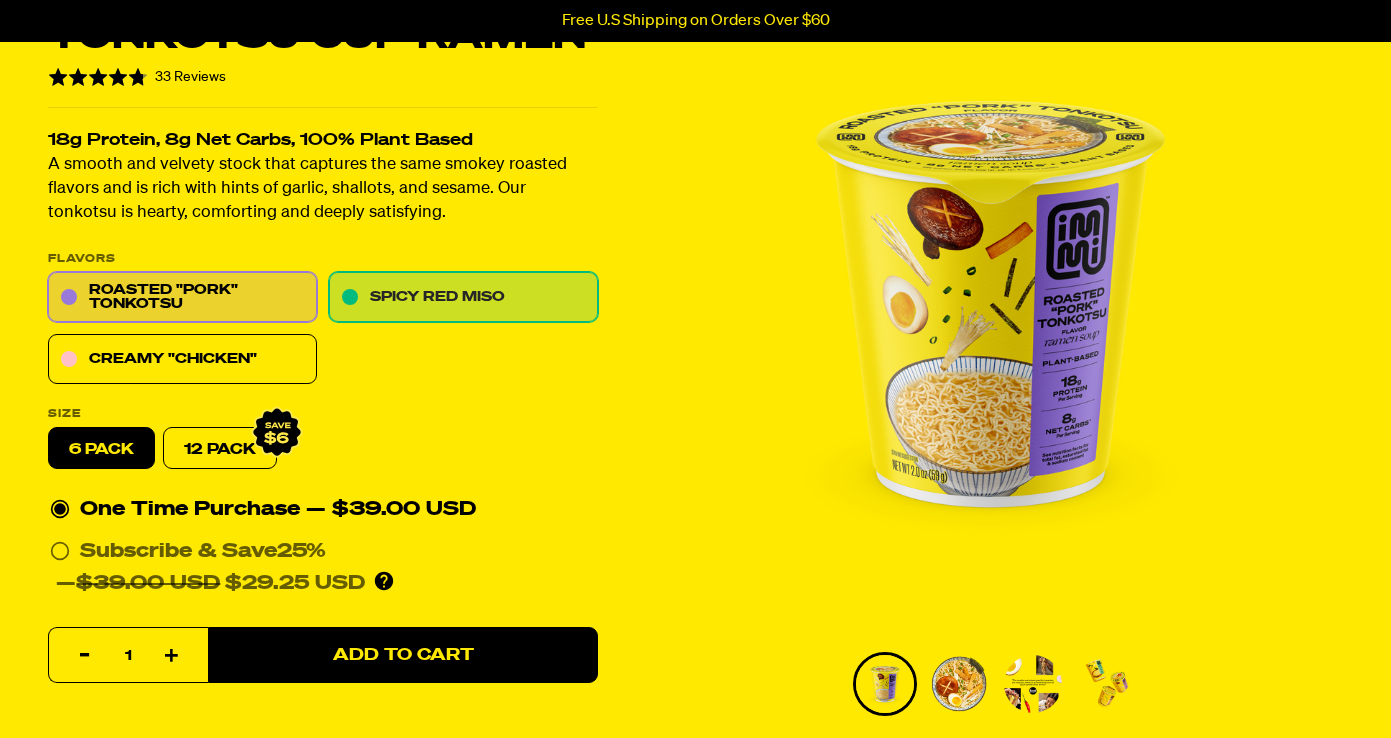 click on "Spicy Red Miso" at bounding box center (463, 298) 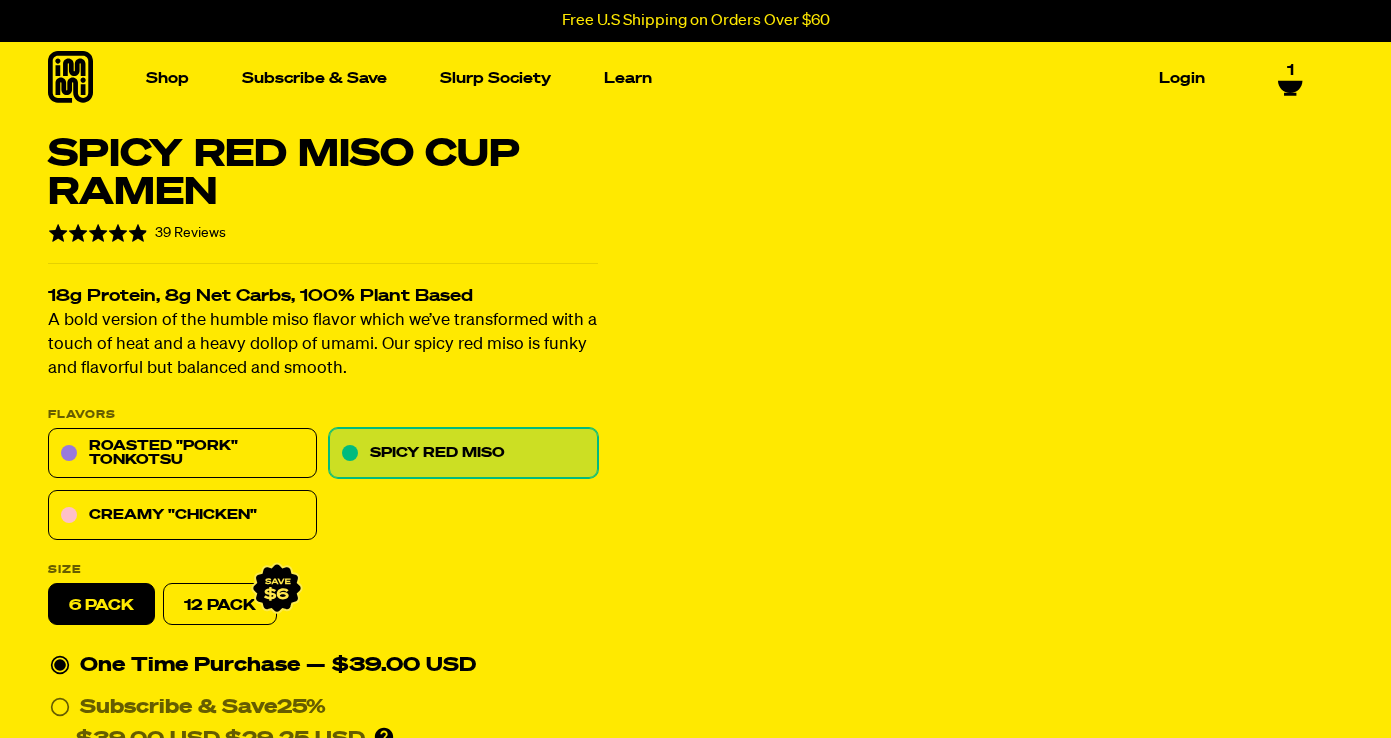 scroll, scrollTop: 0, scrollLeft: 0, axis: both 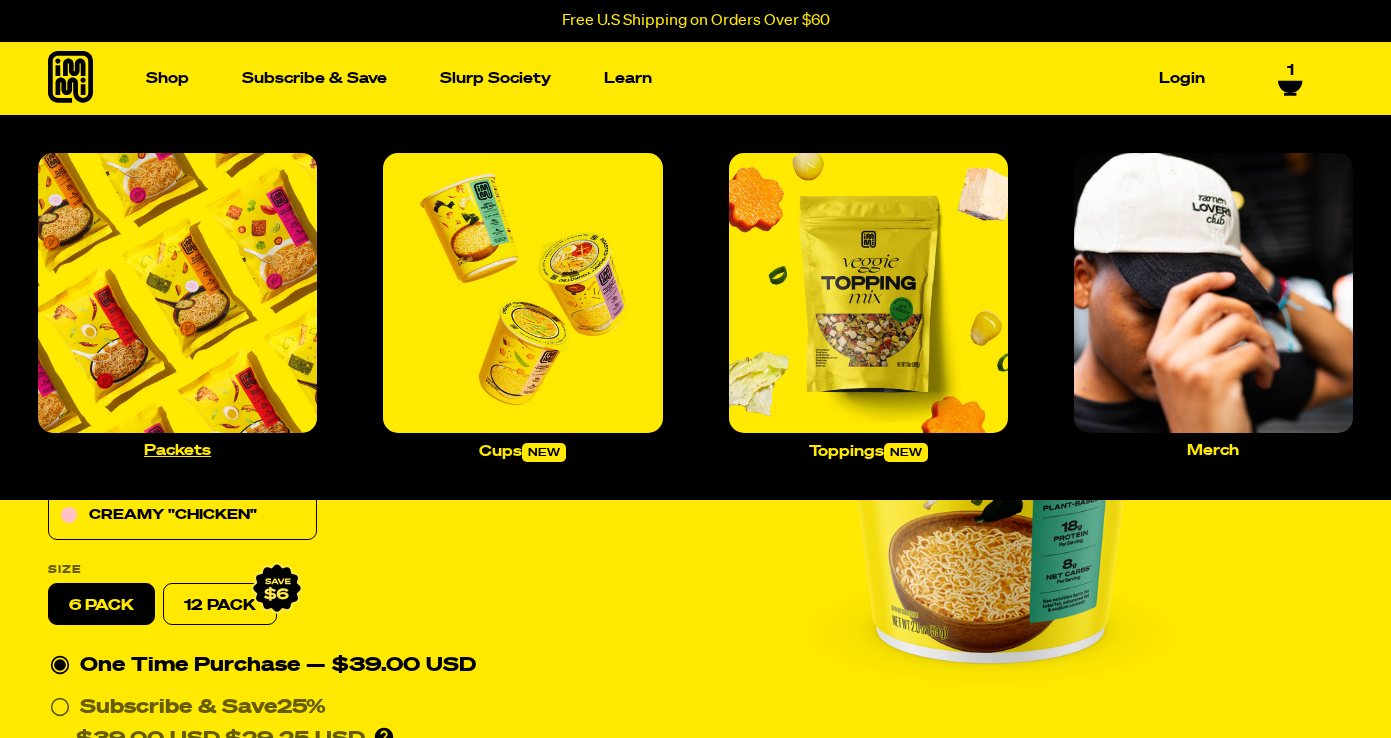 click at bounding box center (177, 292) 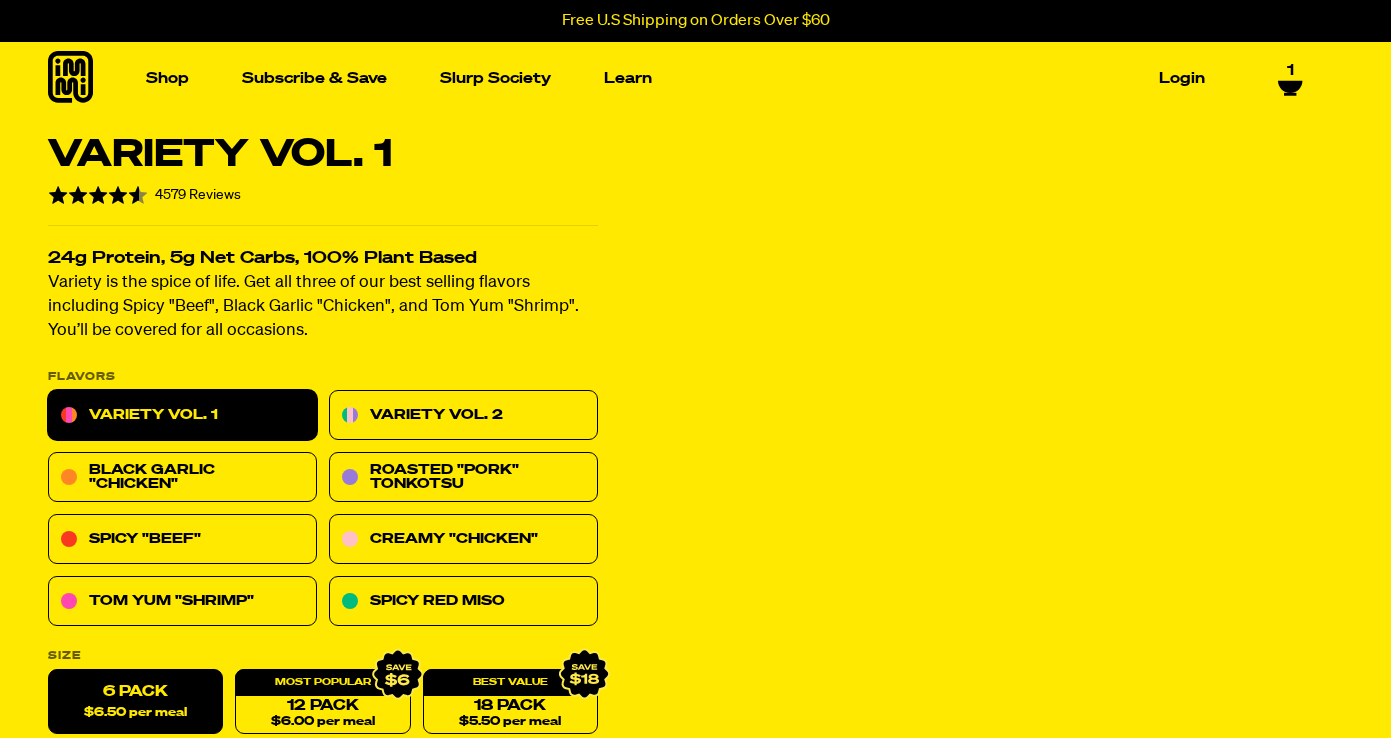 scroll, scrollTop: 0, scrollLeft: 0, axis: both 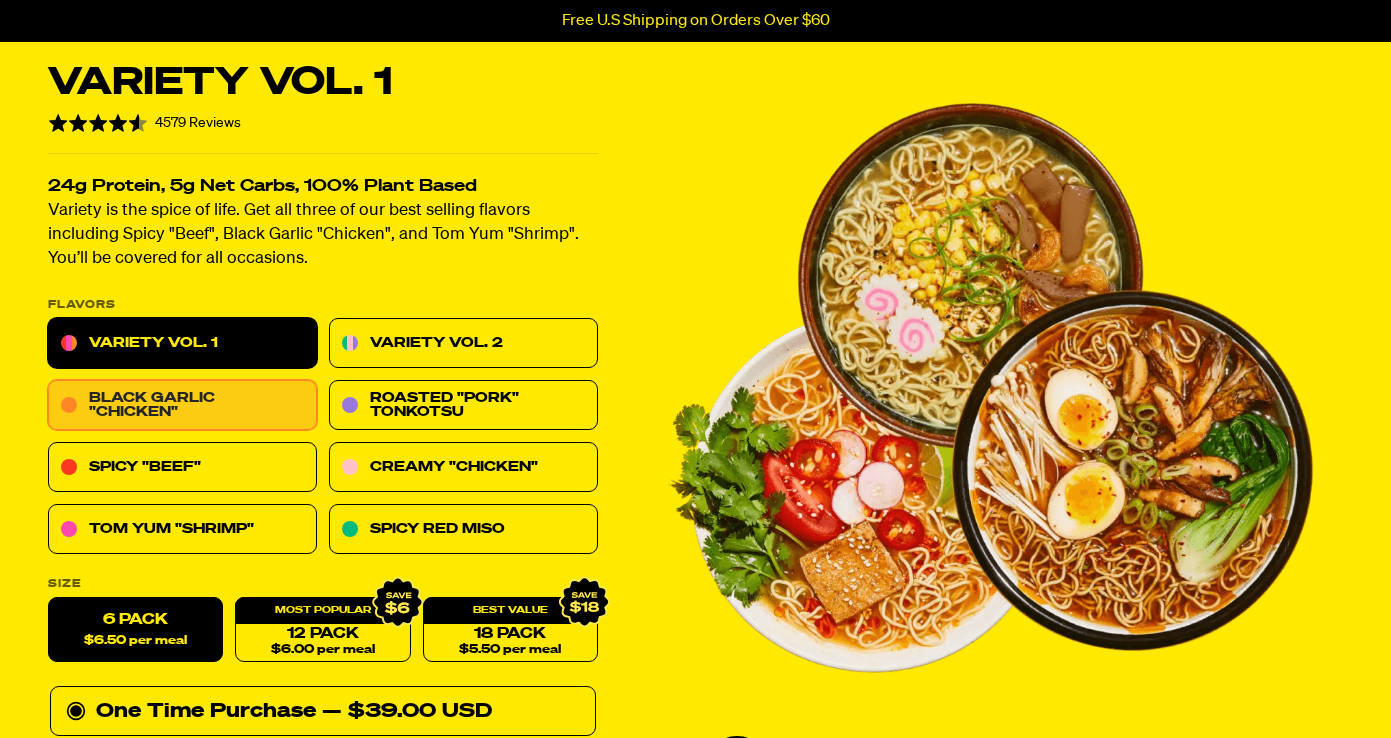 click on "Black Garlic "Chicken"" at bounding box center [182, 406] 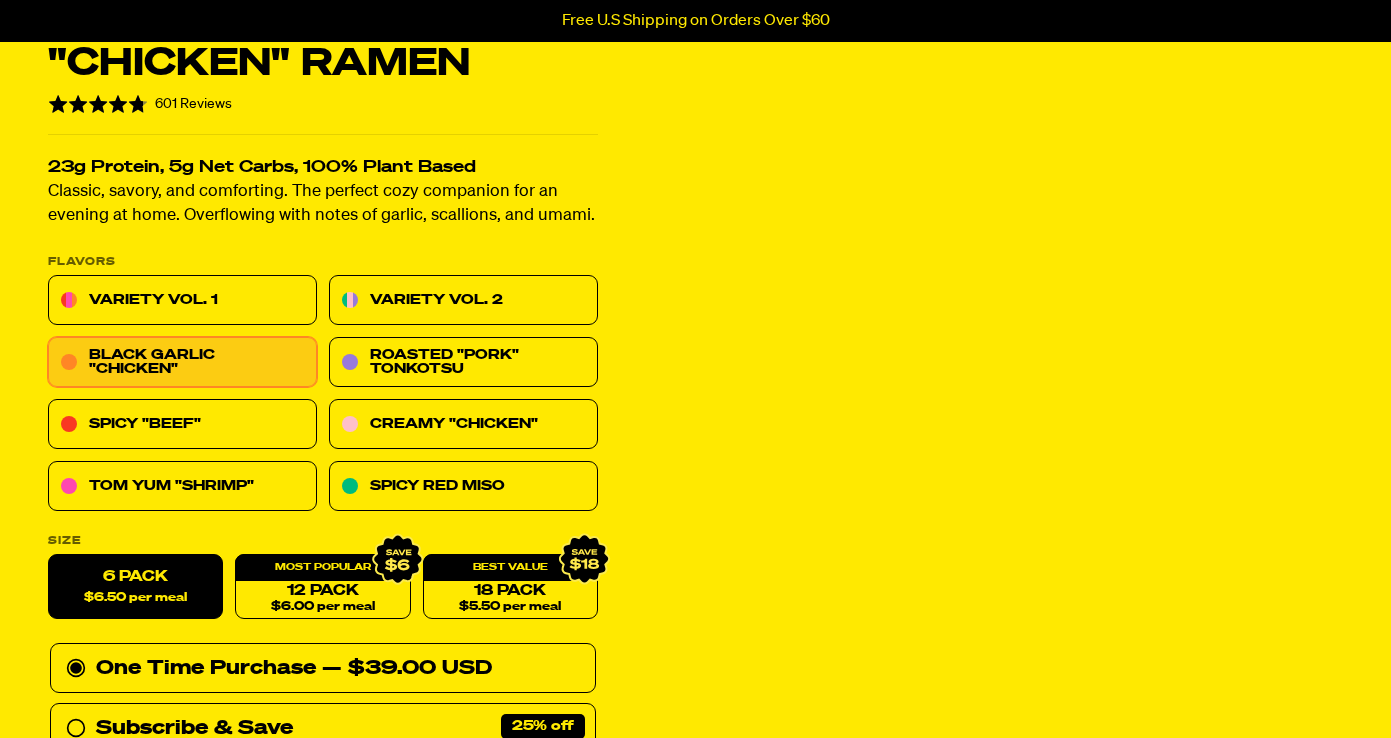 scroll, scrollTop: 157, scrollLeft: 0, axis: vertical 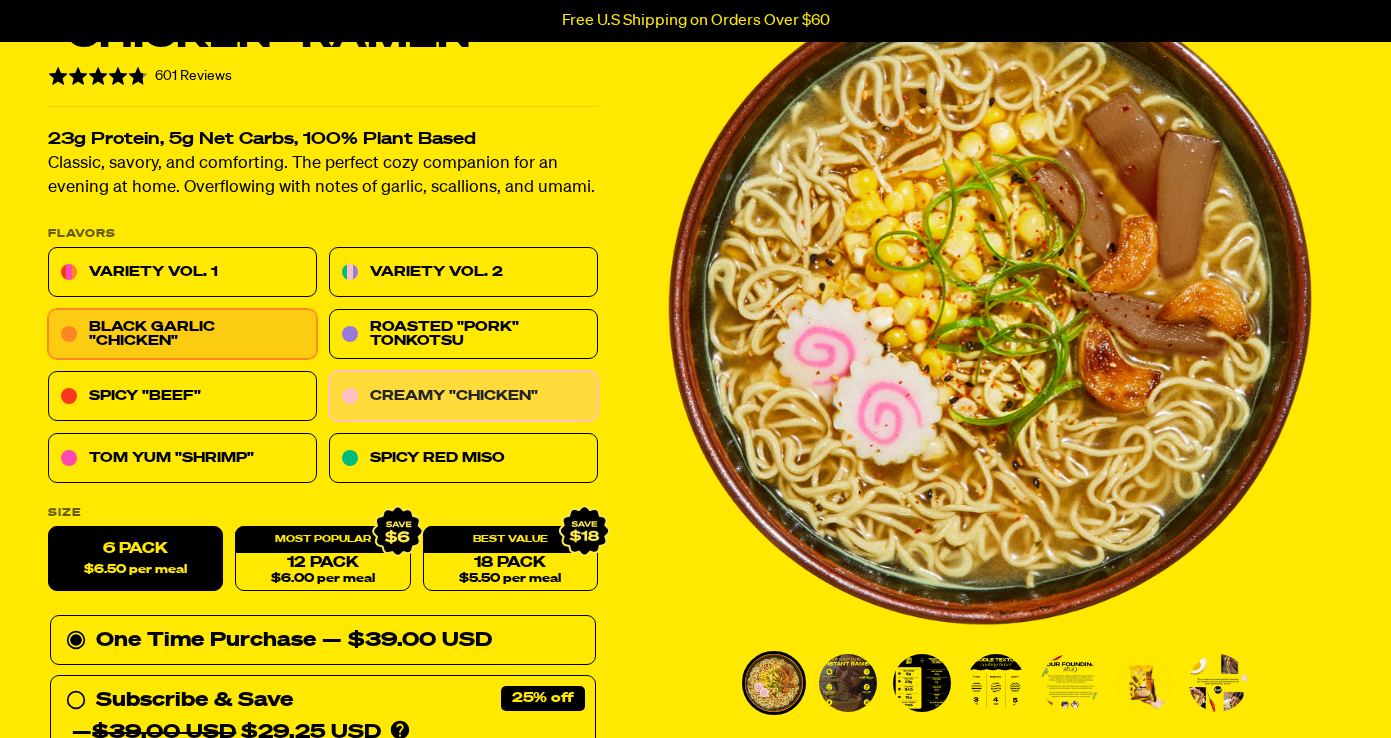 click on "Creamy "Chicken"" at bounding box center [463, 397] 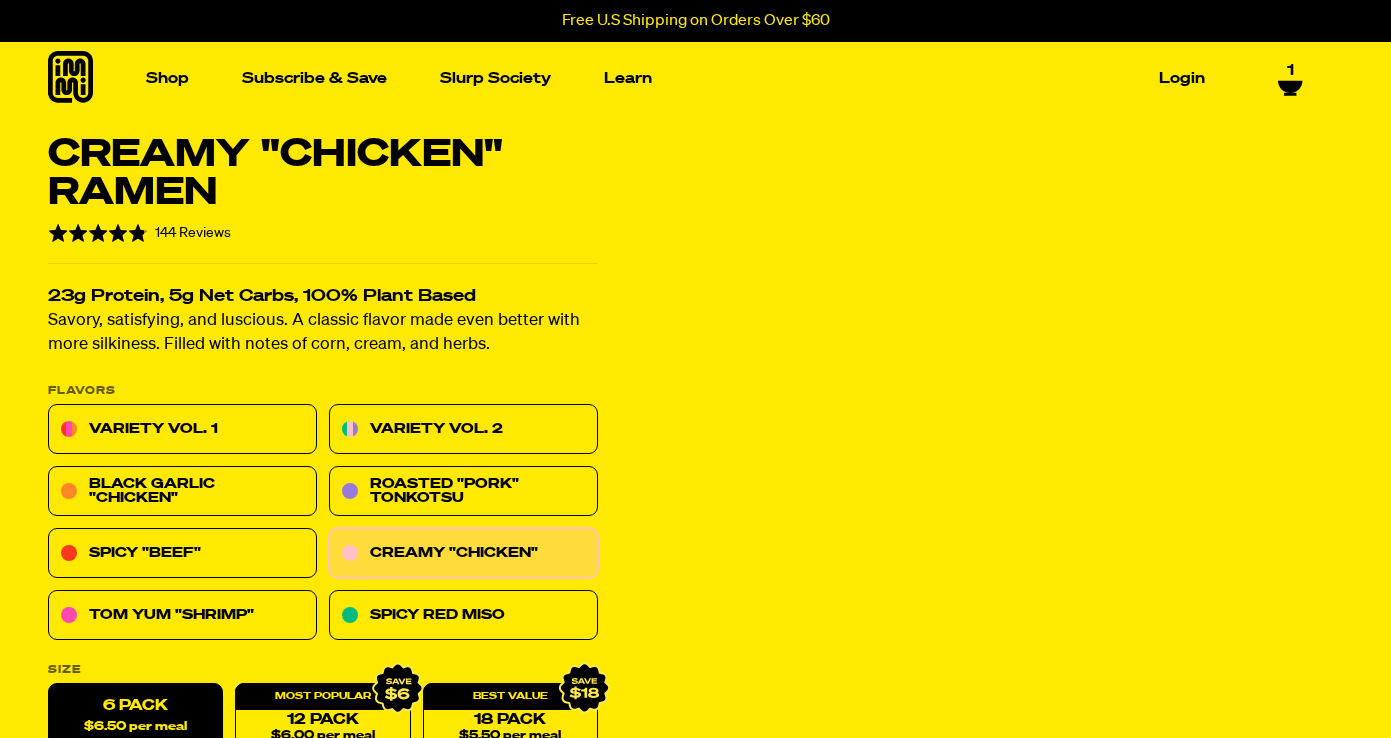 scroll, scrollTop: 131, scrollLeft: 0, axis: vertical 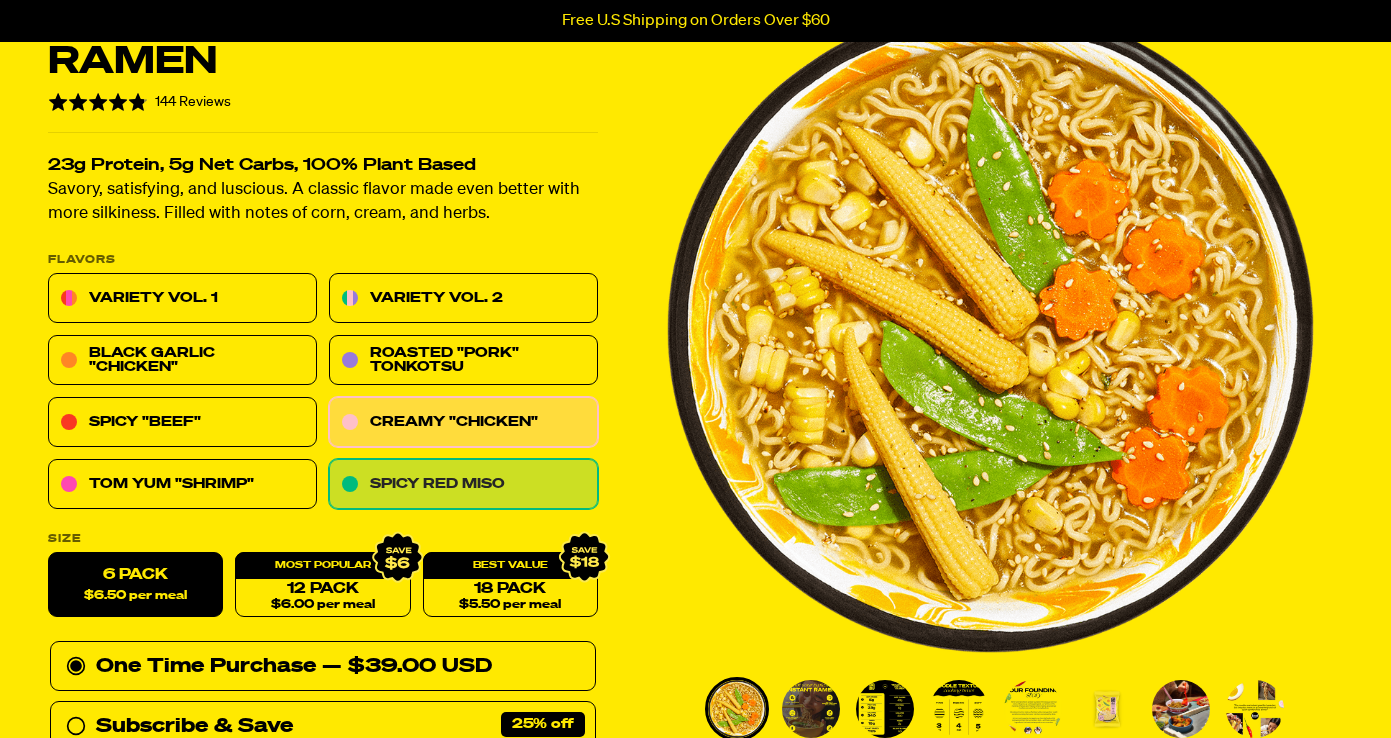 click on "Spicy Red Miso" at bounding box center [463, 485] 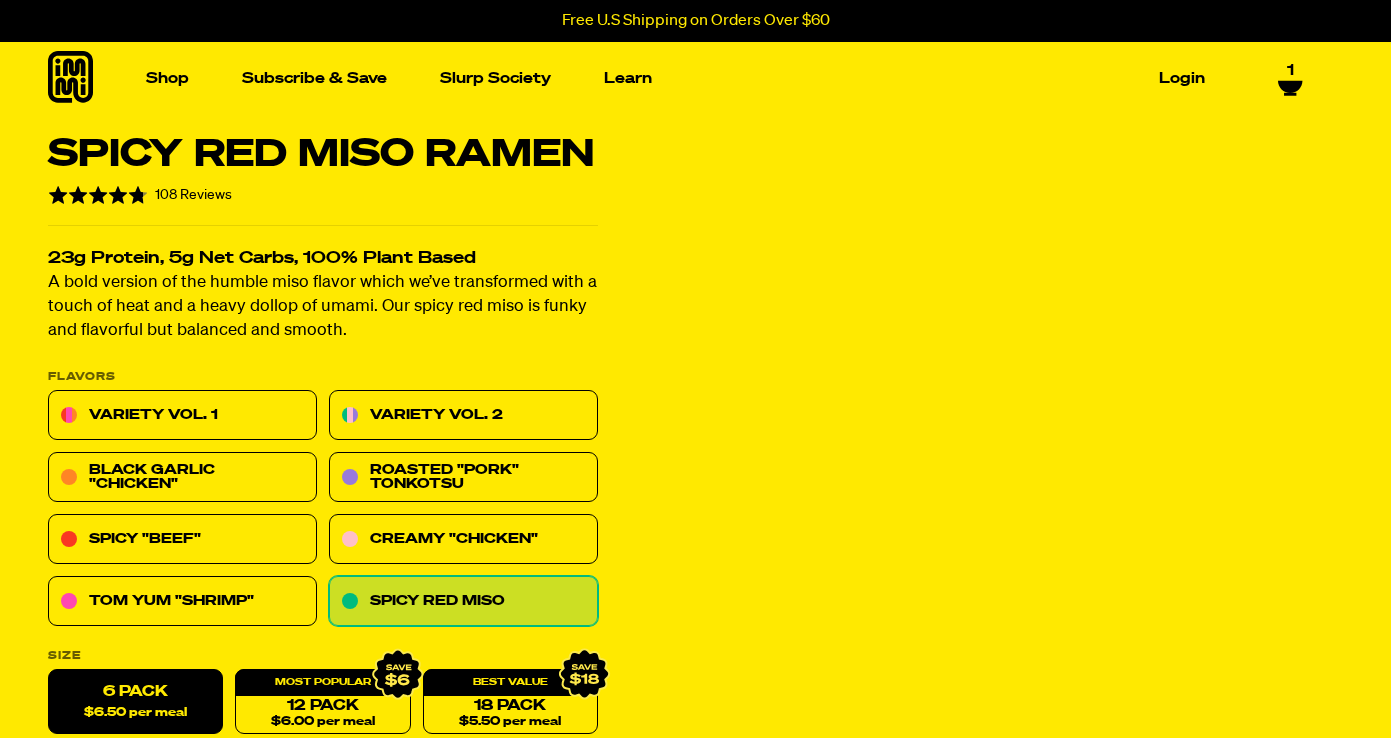 scroll, scrollTop: 0, scrollLeft: 0, axis: both 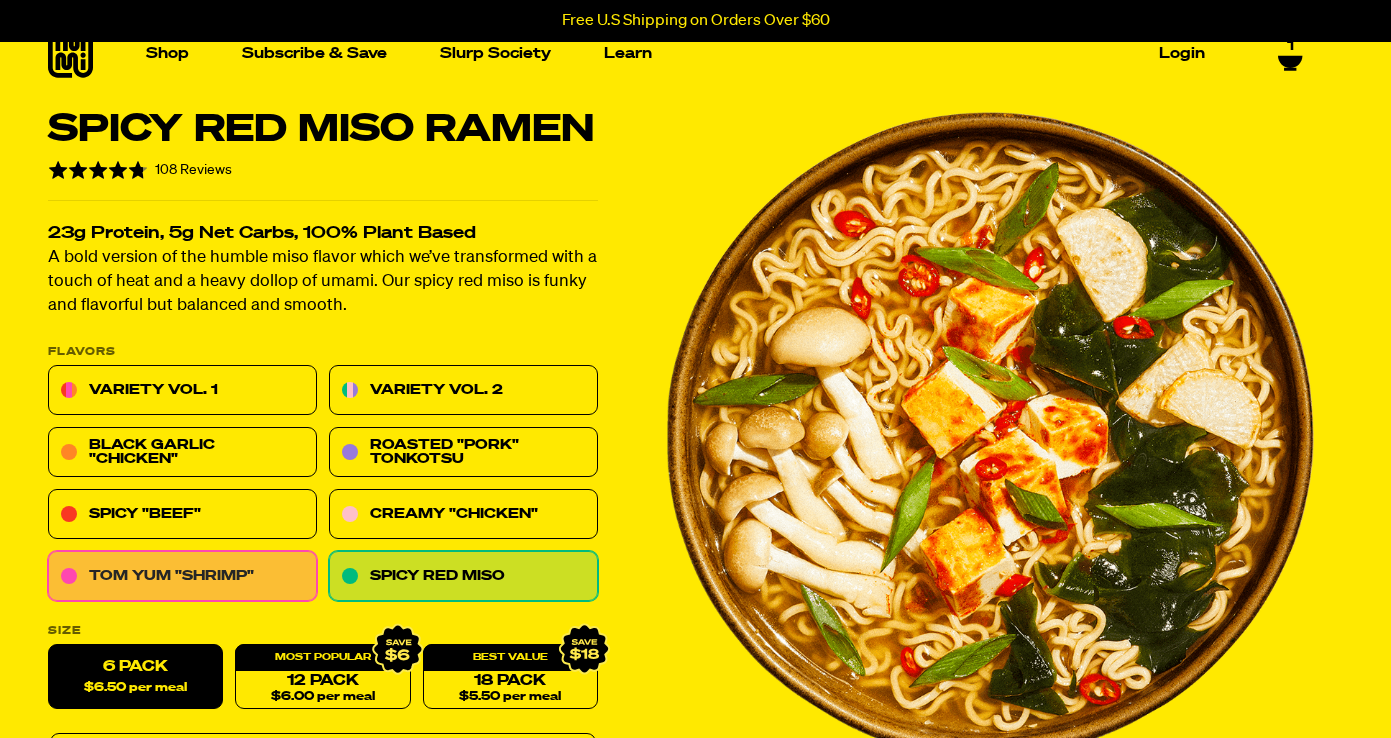 click on "Tom Yum "Shrimp"" at bounding box center [182, 577] 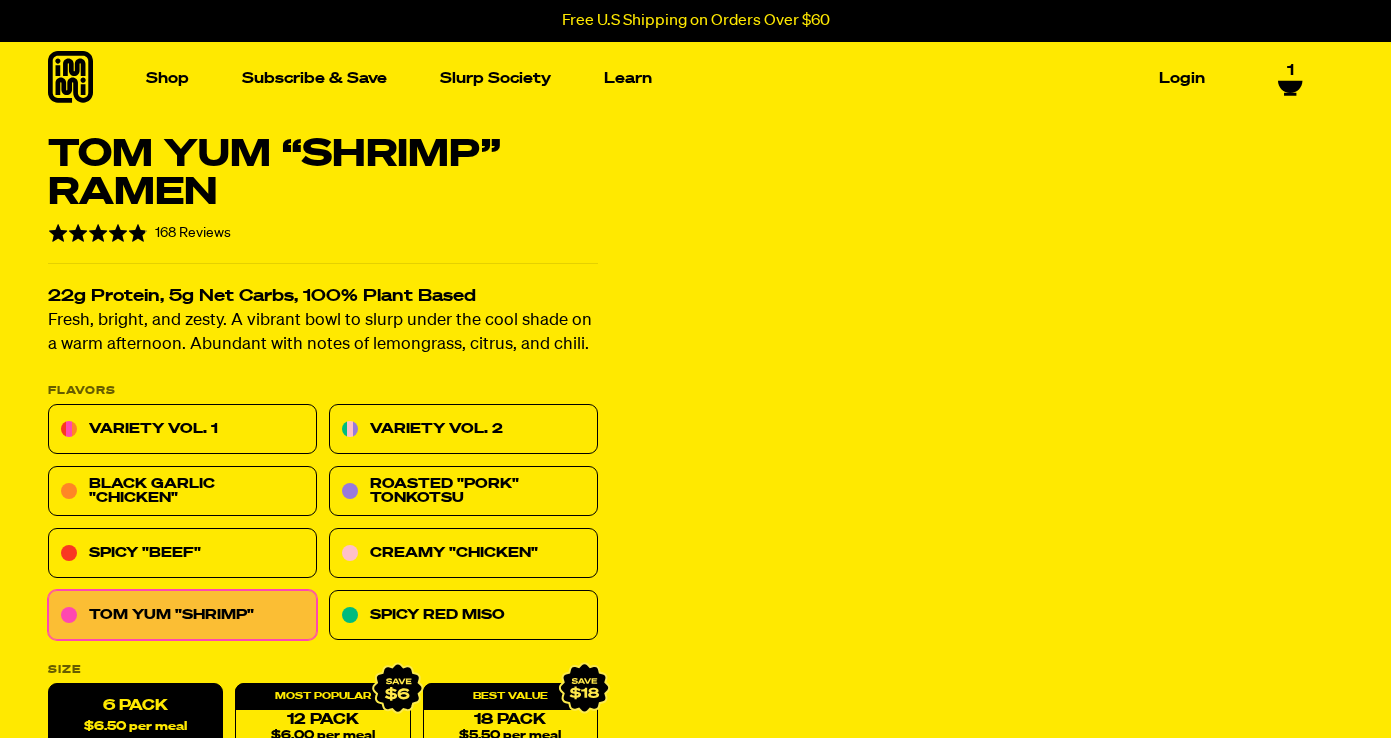 scroll, scrollTop: 0, scrollLeft: 0, axis: both 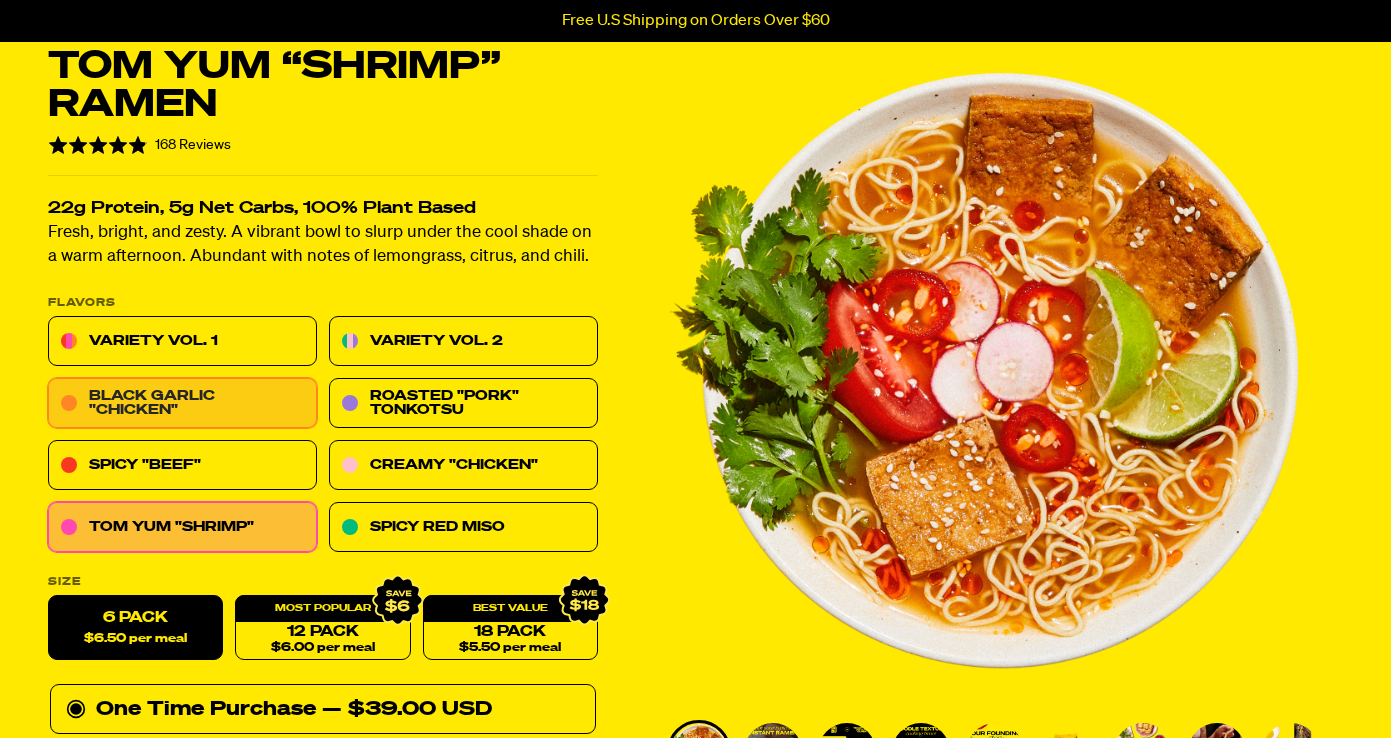 click on "Black Garlic "Chicken"" at bounding box center (182, 404) 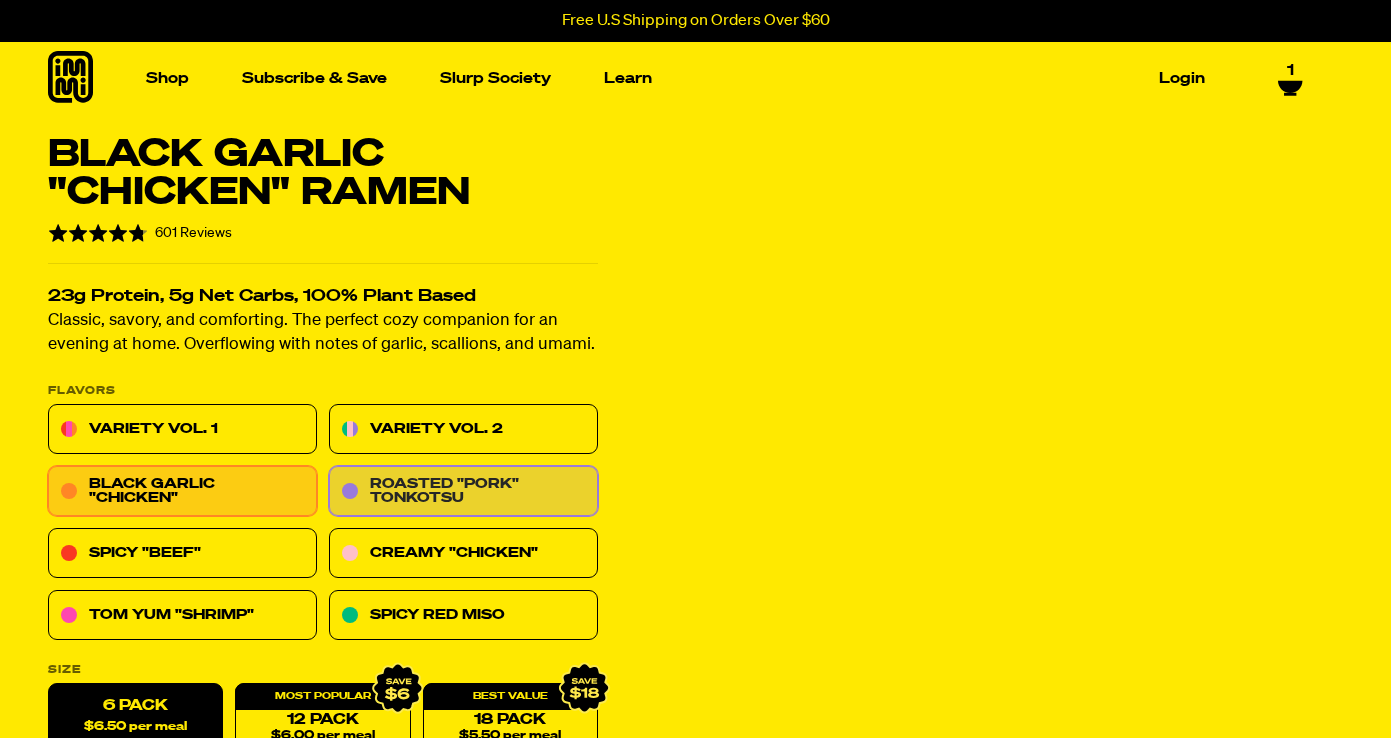 scroll, scrollTop: 0, scrollLeft: 0, axis: both 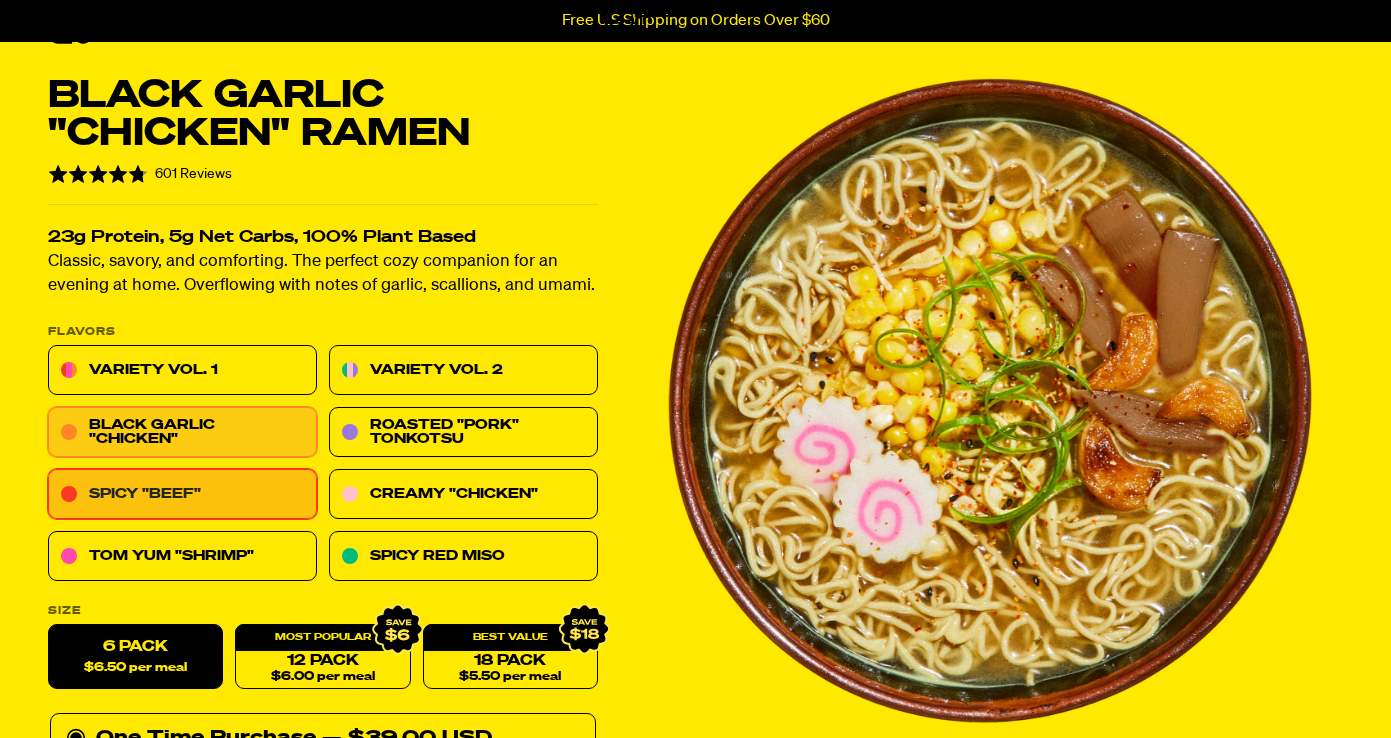 click on "Spicy "Beef"" at bounding box center (182, 495) 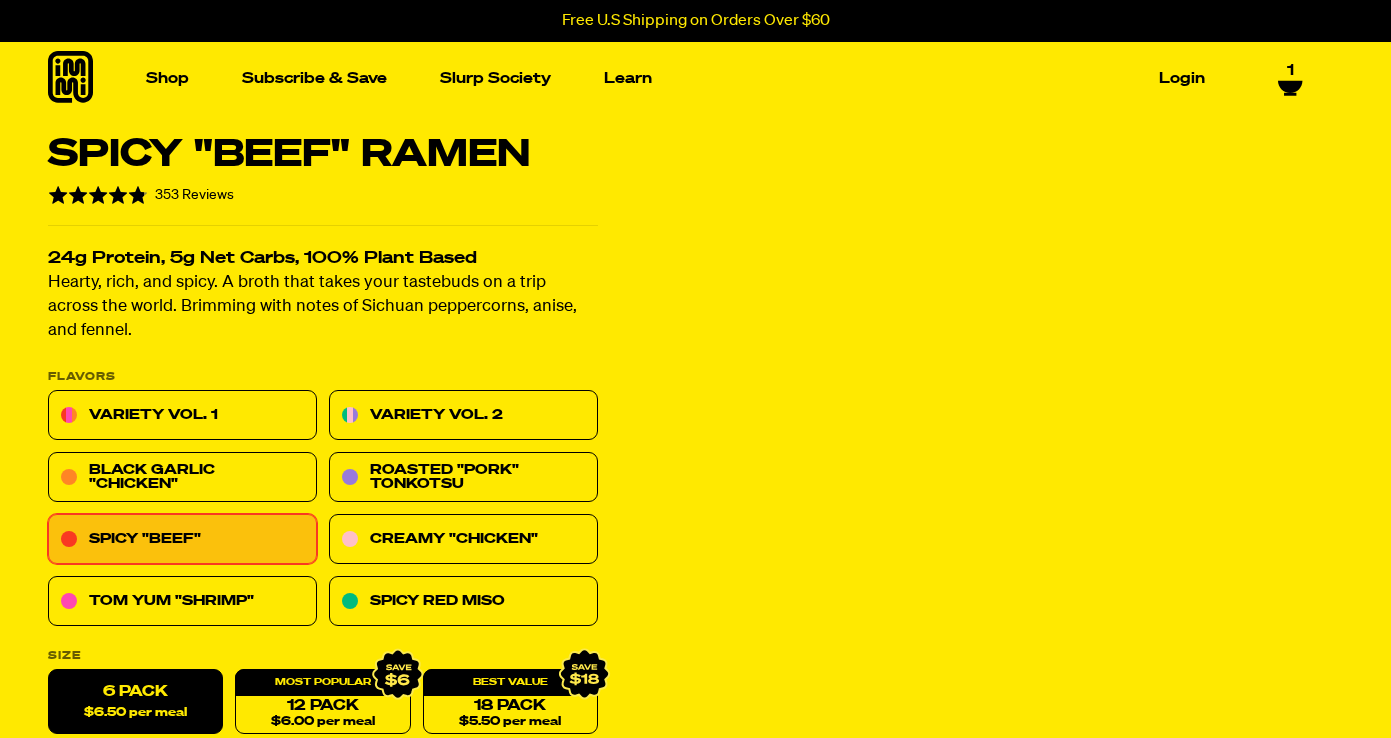 scroll, scrollTop: 90, scrollLeft: 0, axis: vertical 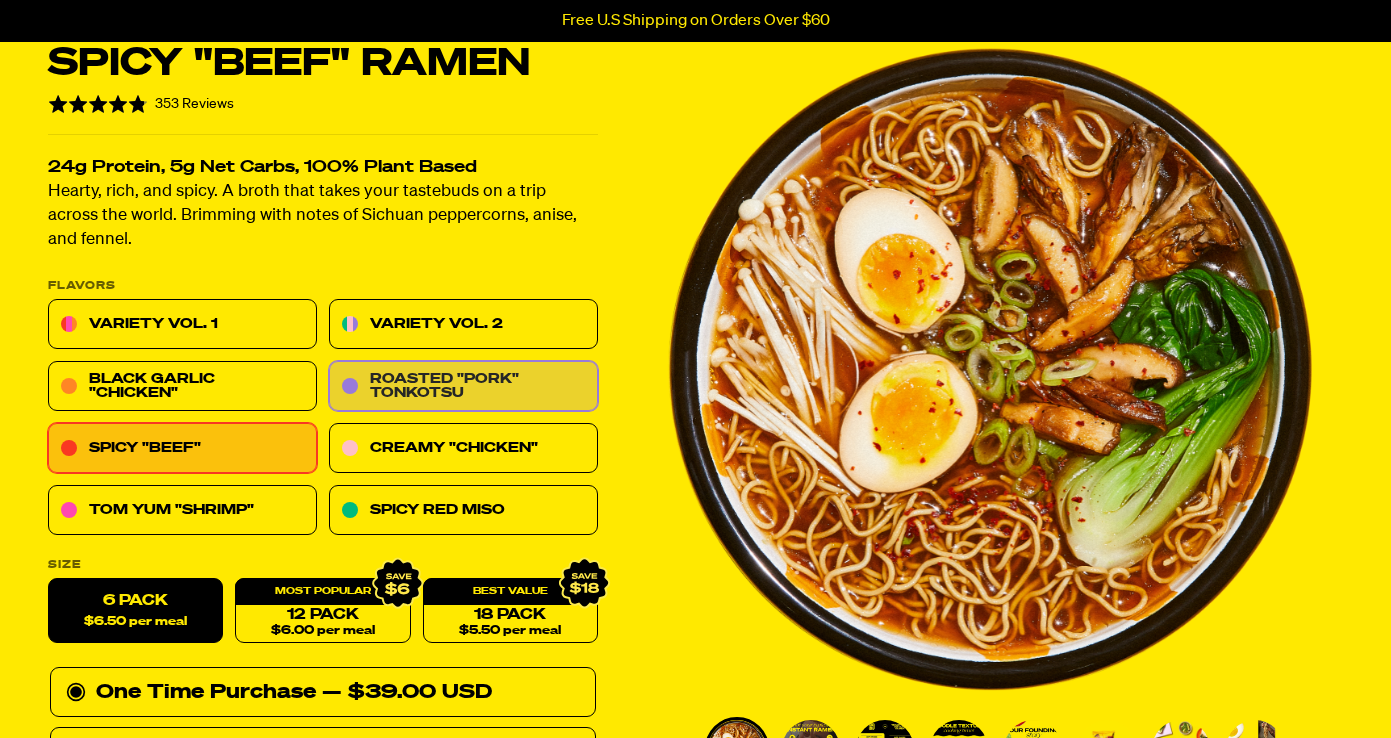 click on "Roasted "Pork" Tonkotsu" at bounding box center (463, 387) 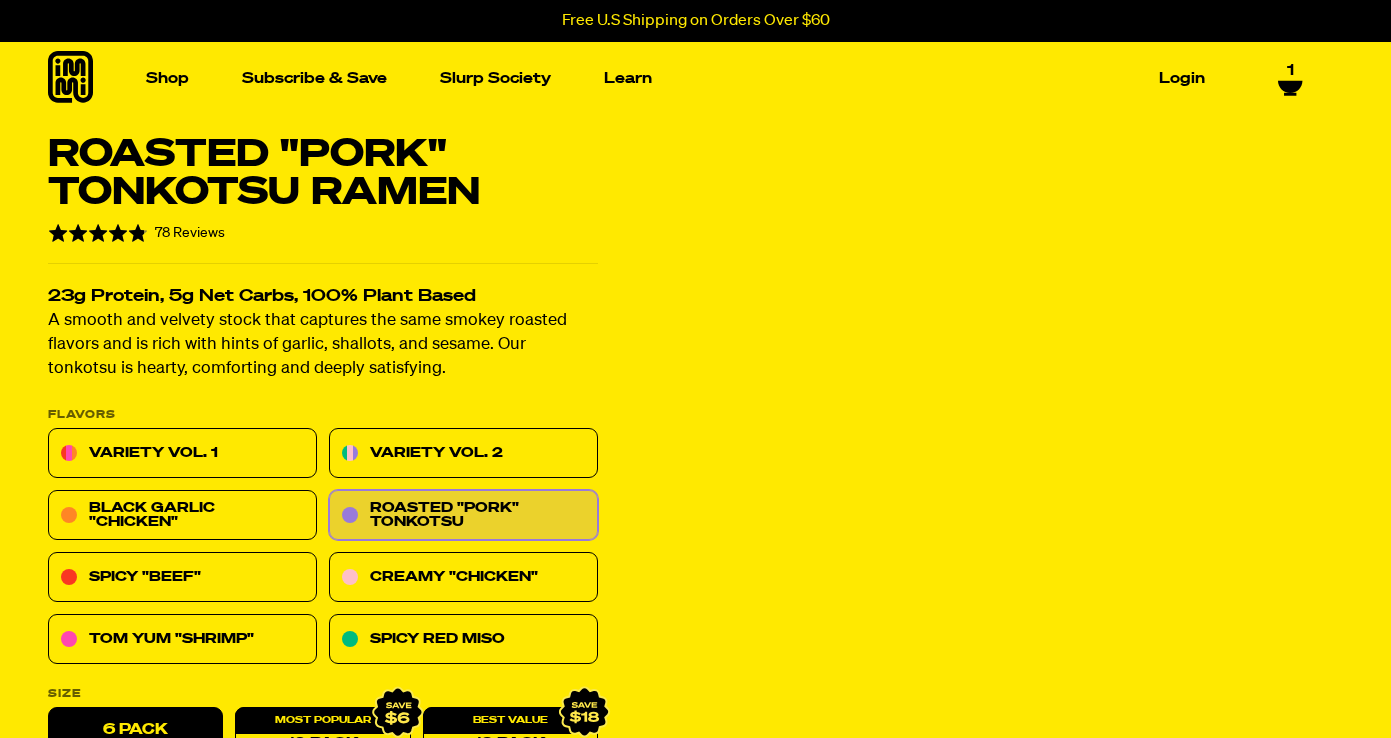 scroll, scrollTop: 0, scrollLeft: 0, axis: both 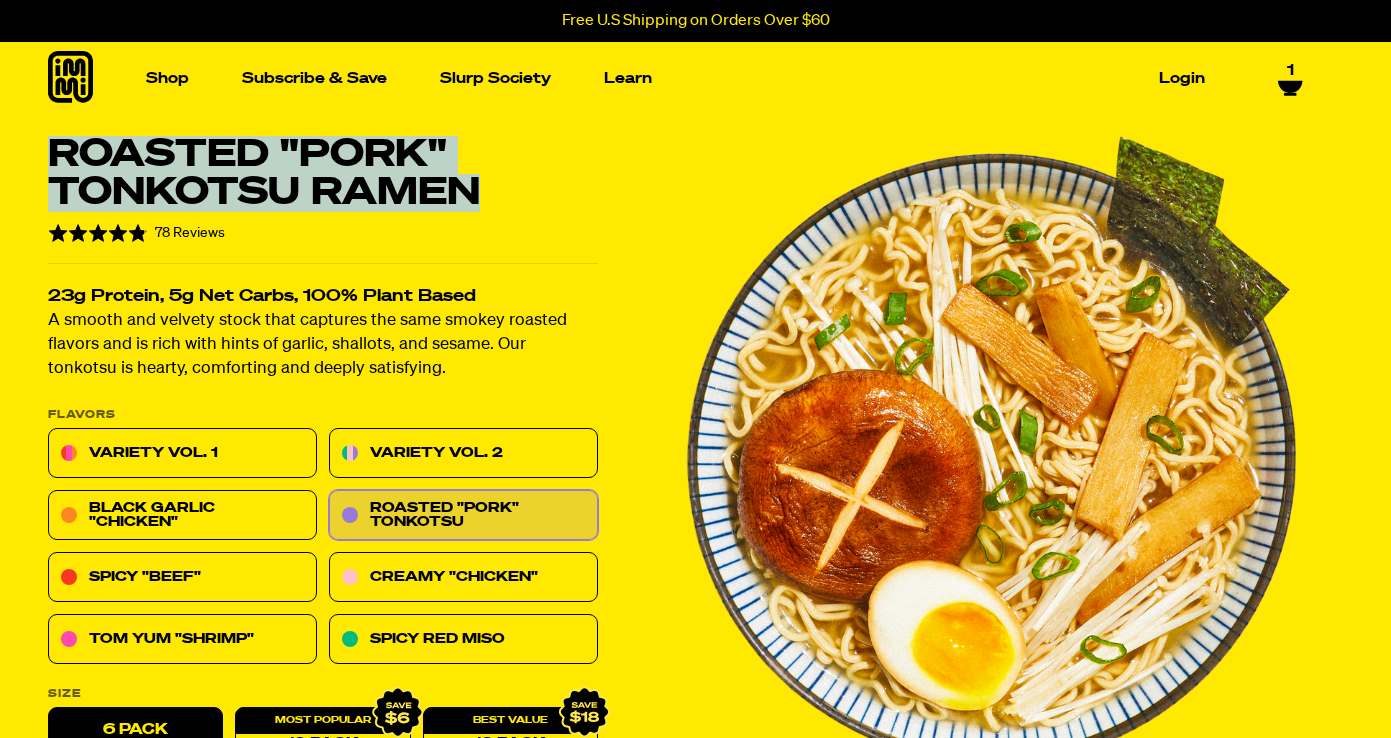 drag, startPoint x: 53, startPoint y: 151, endPoint x: 509, endPoint y: 175, distance: 456.63113 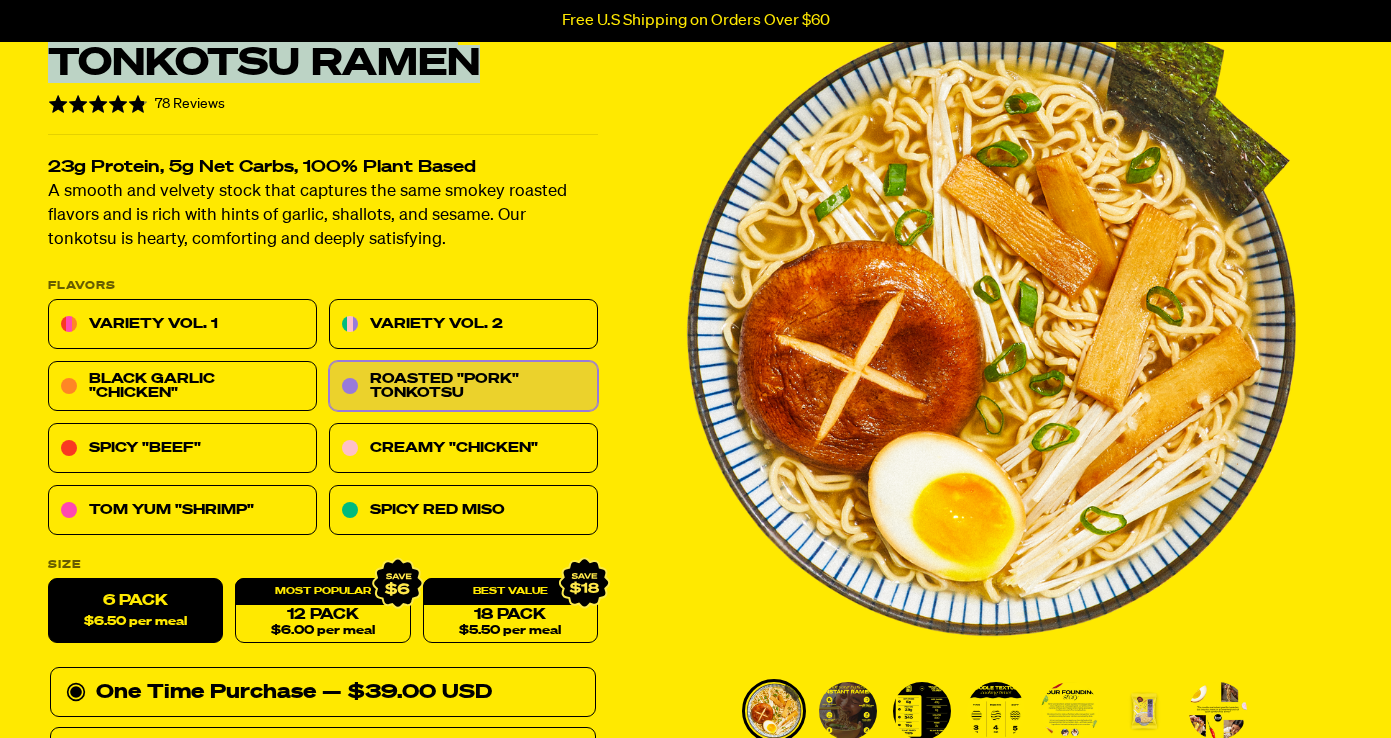 scroll, scrollTop: 133, scrollLeft: 0, axis: vertical 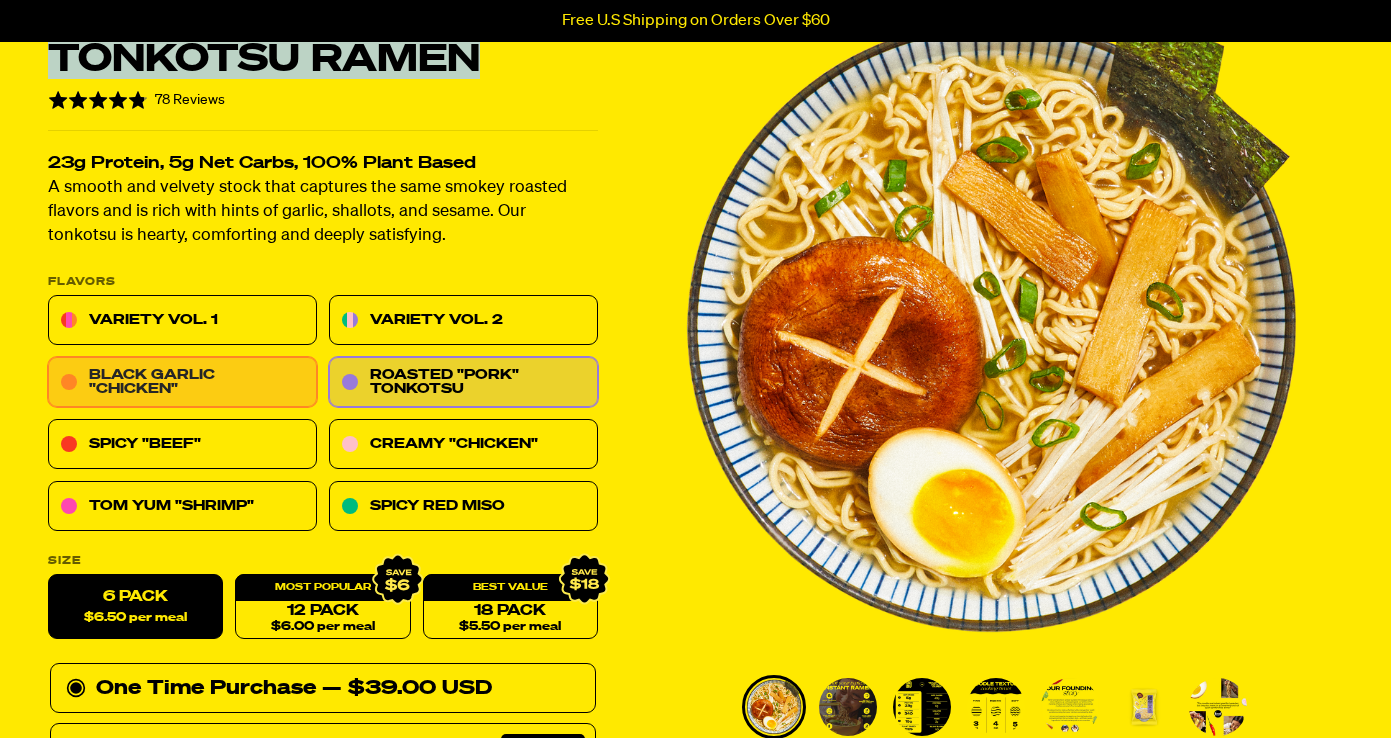 click on "Black Garlic "Chicken"" at bounding box center (182, 383) 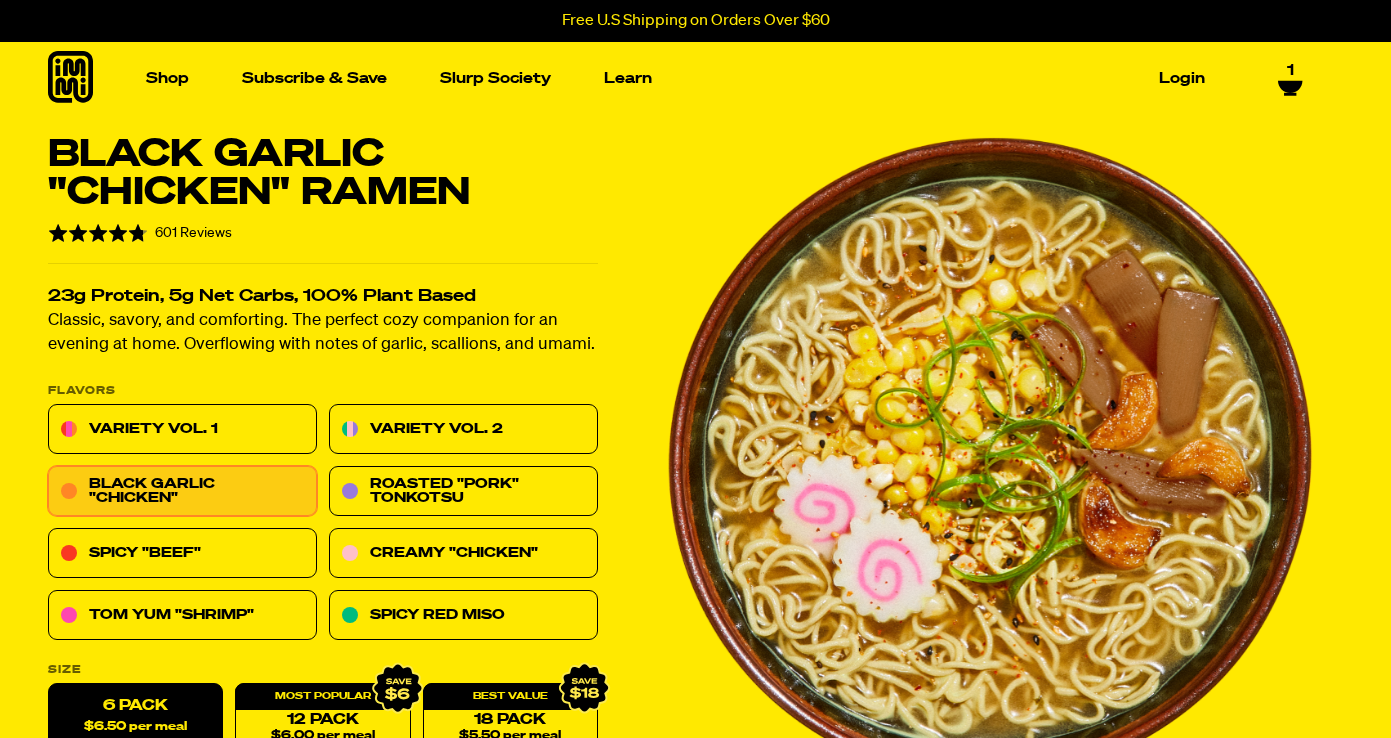 scroll, scrollTop: 72, scrollLeft: 0, axis: vertical 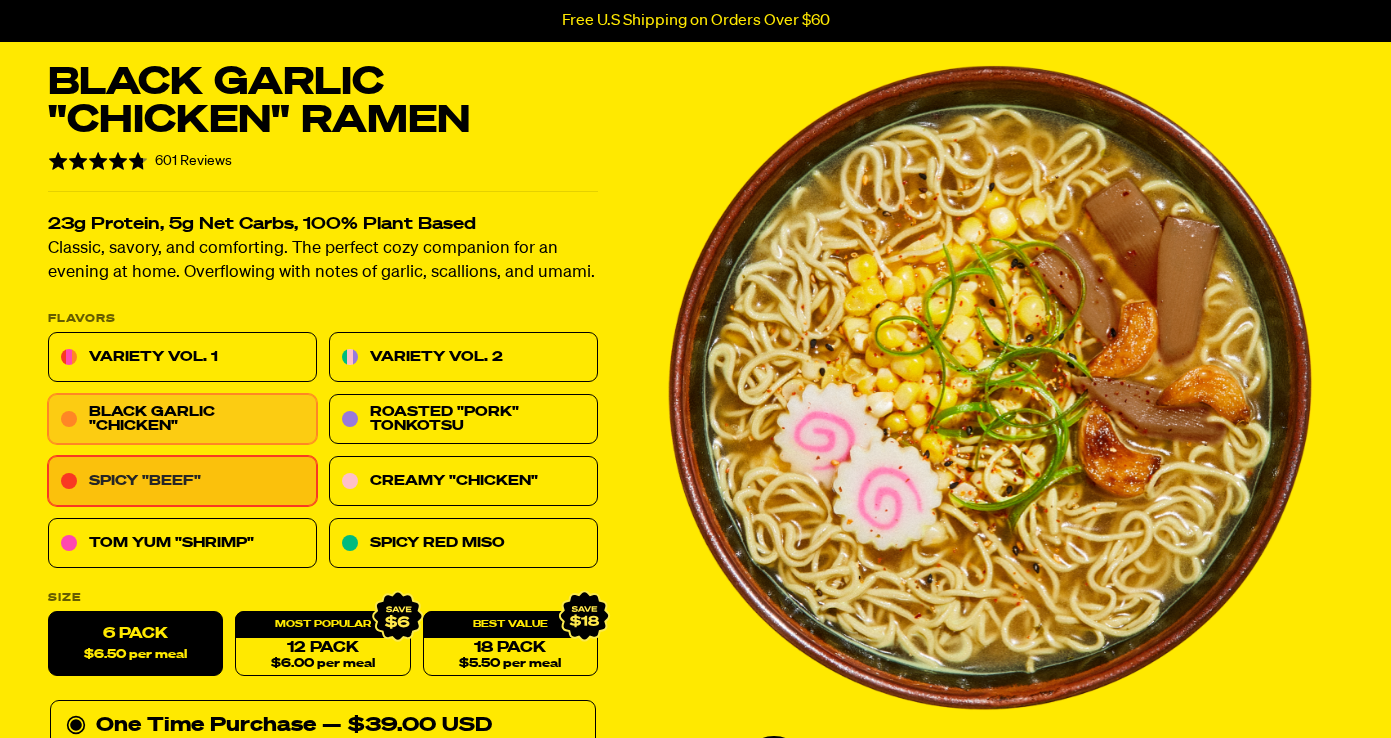 click on "Spicy "Beef"" at bounding box center [182, 482] 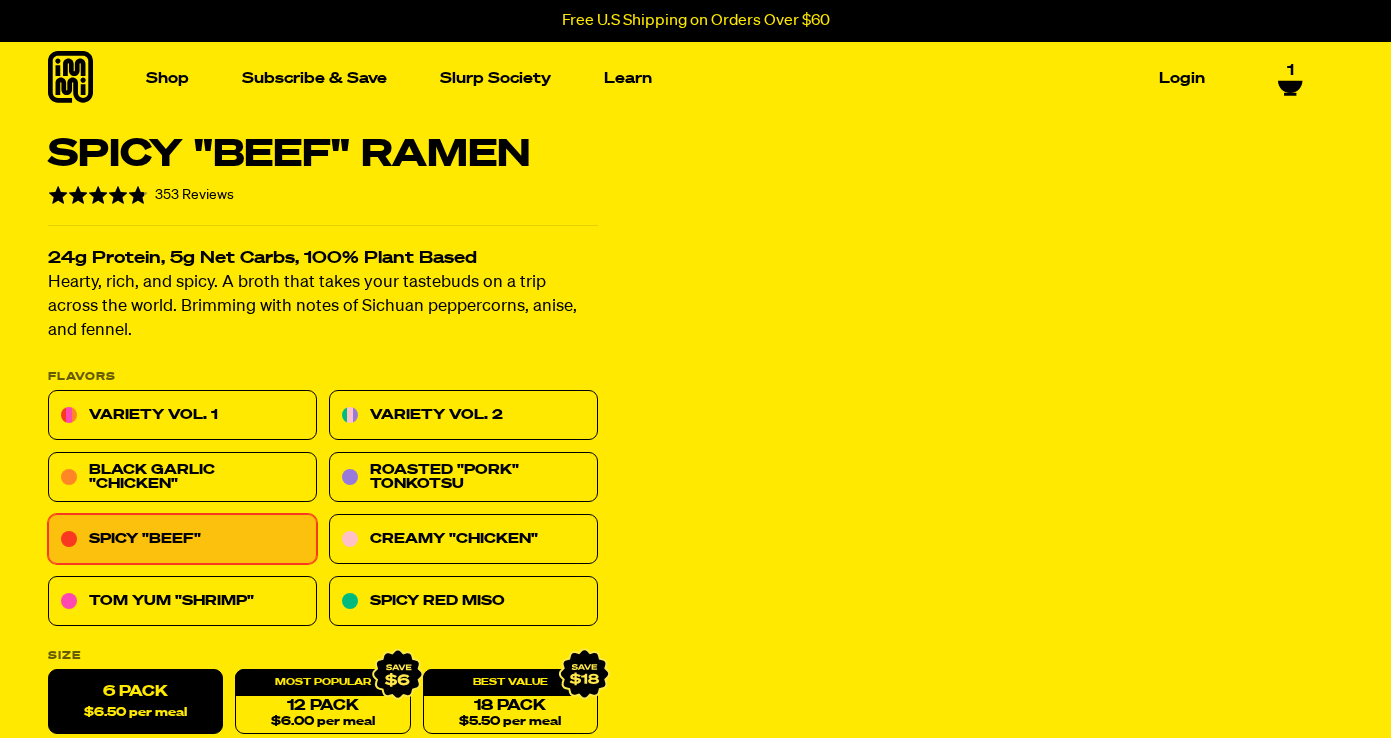 scroll, scrollTop: 0, scrollLeft: 0, axis: both 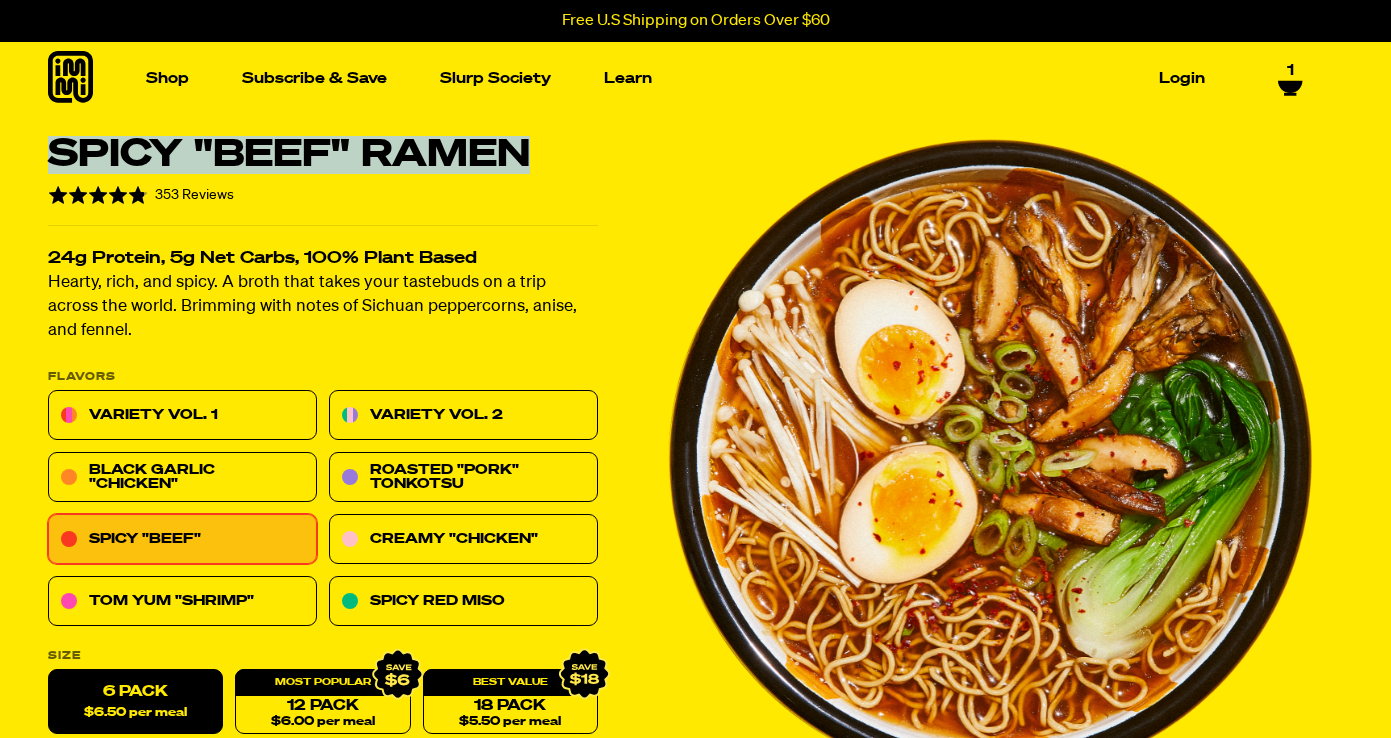 drag, startPoint x: 57, startPoint y: 164, endPoint x: 544, endPoint y: 142, distance: 487.49667 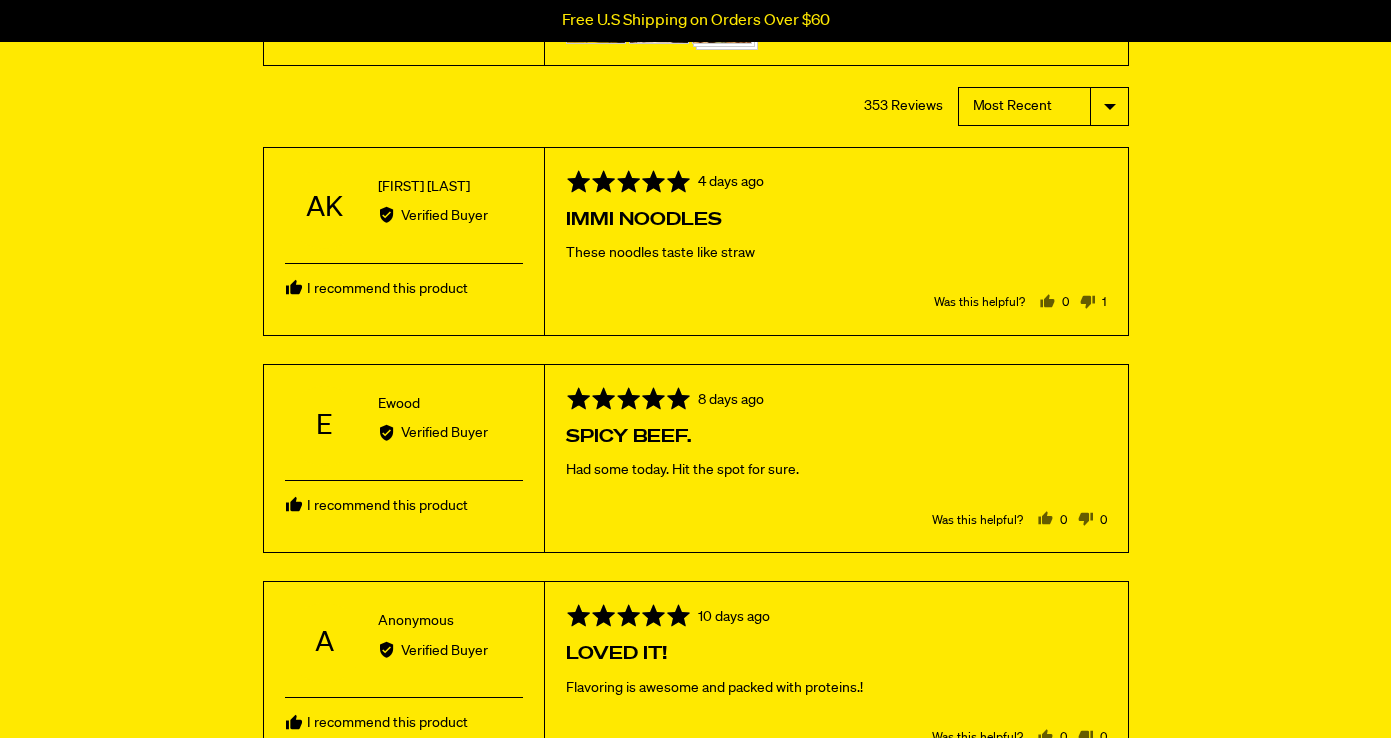 scroll, scrollTop: 6632, scrollLeft: 0, axis: vertical 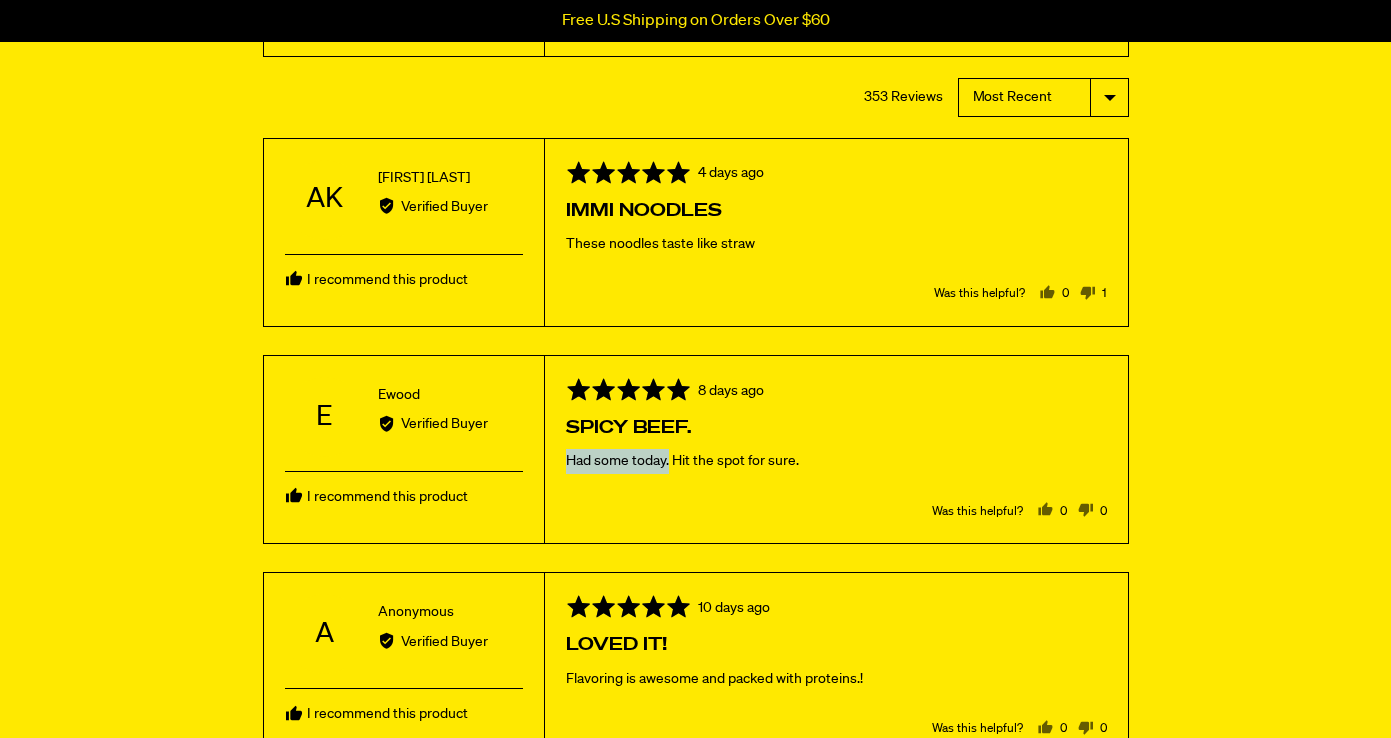 drag, startPoint x: 565, startPoint y: 477, endPoint x: 669, endPoint y: 471, distance: 104.172935 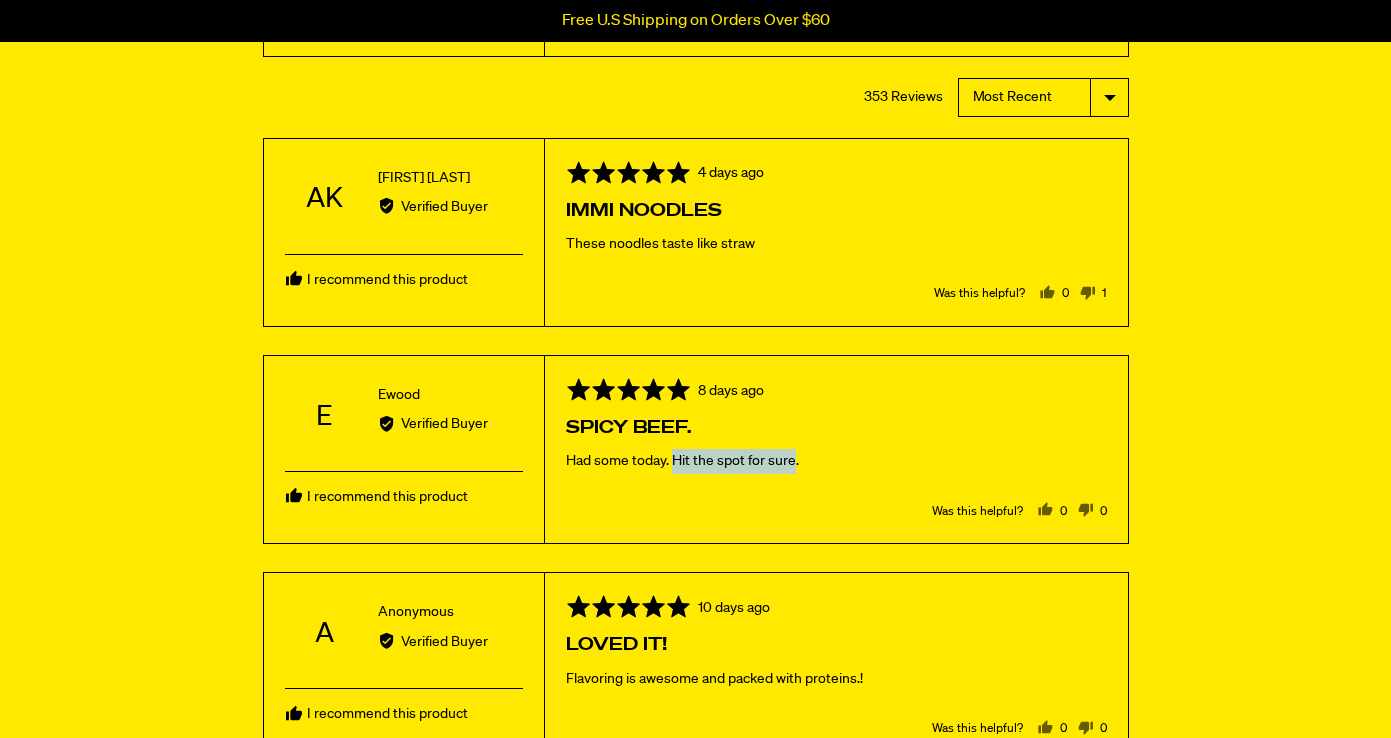 drag, startPoint x: 672, startPoint y: 472, endPoint x: 795, endPoint y: 465, distance: 123.19903 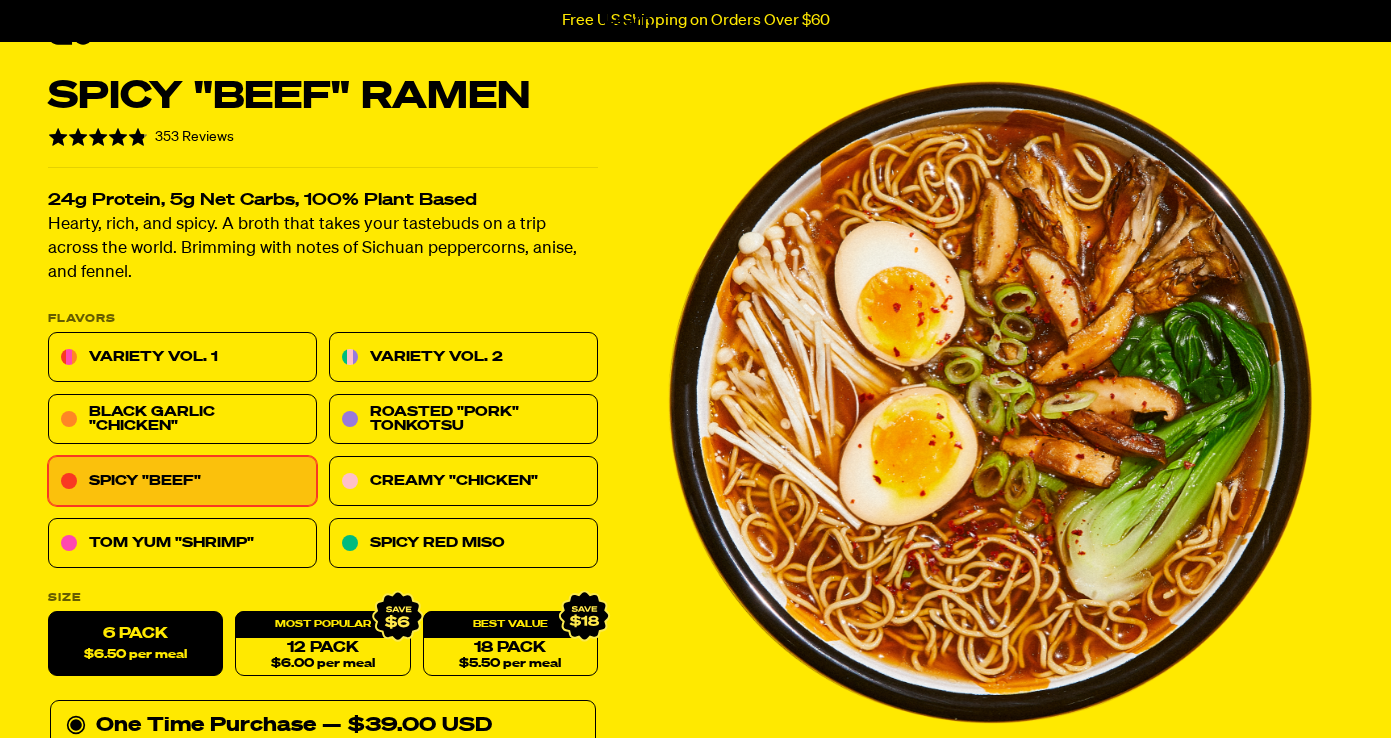 scroll, scrollTop: 0, scrollLeft: 0, axis: both 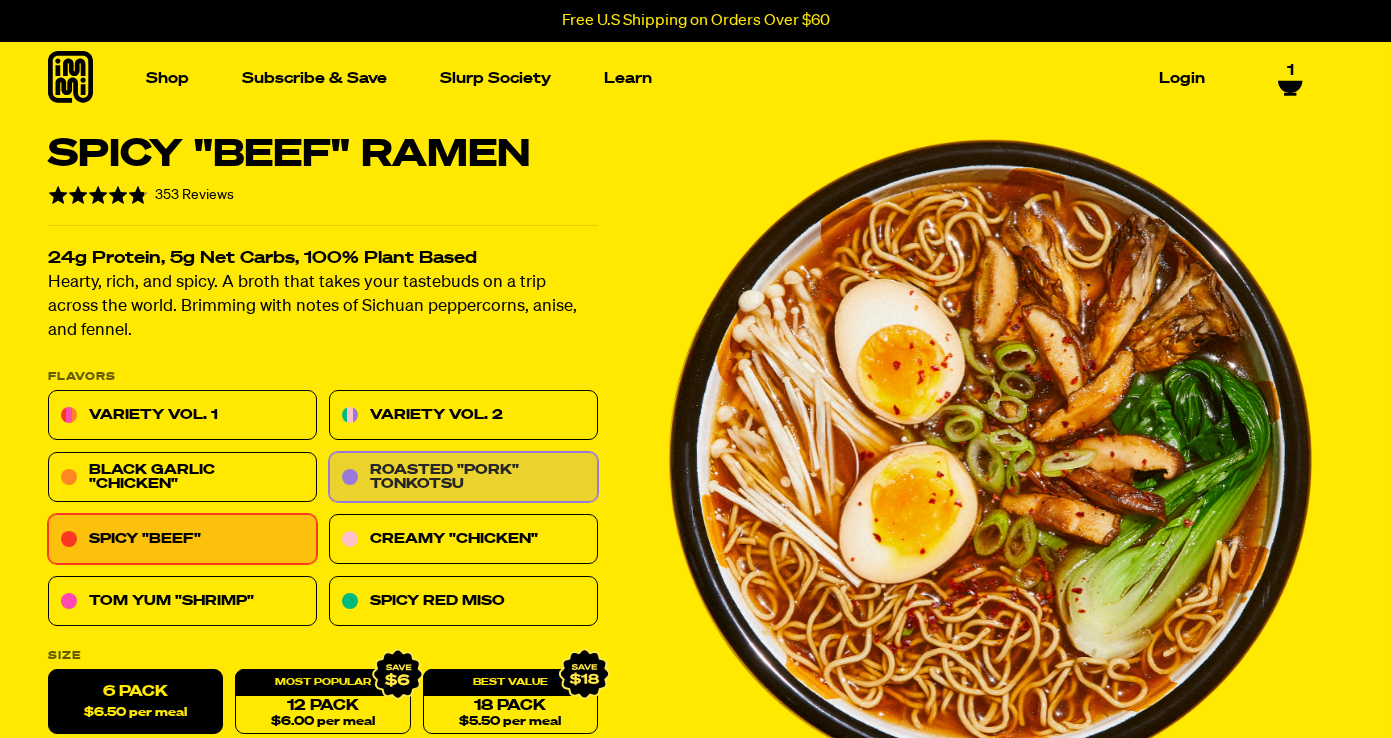 click on "Roasted "Pork" Tonkotsu" at bounding box center [463, 478] 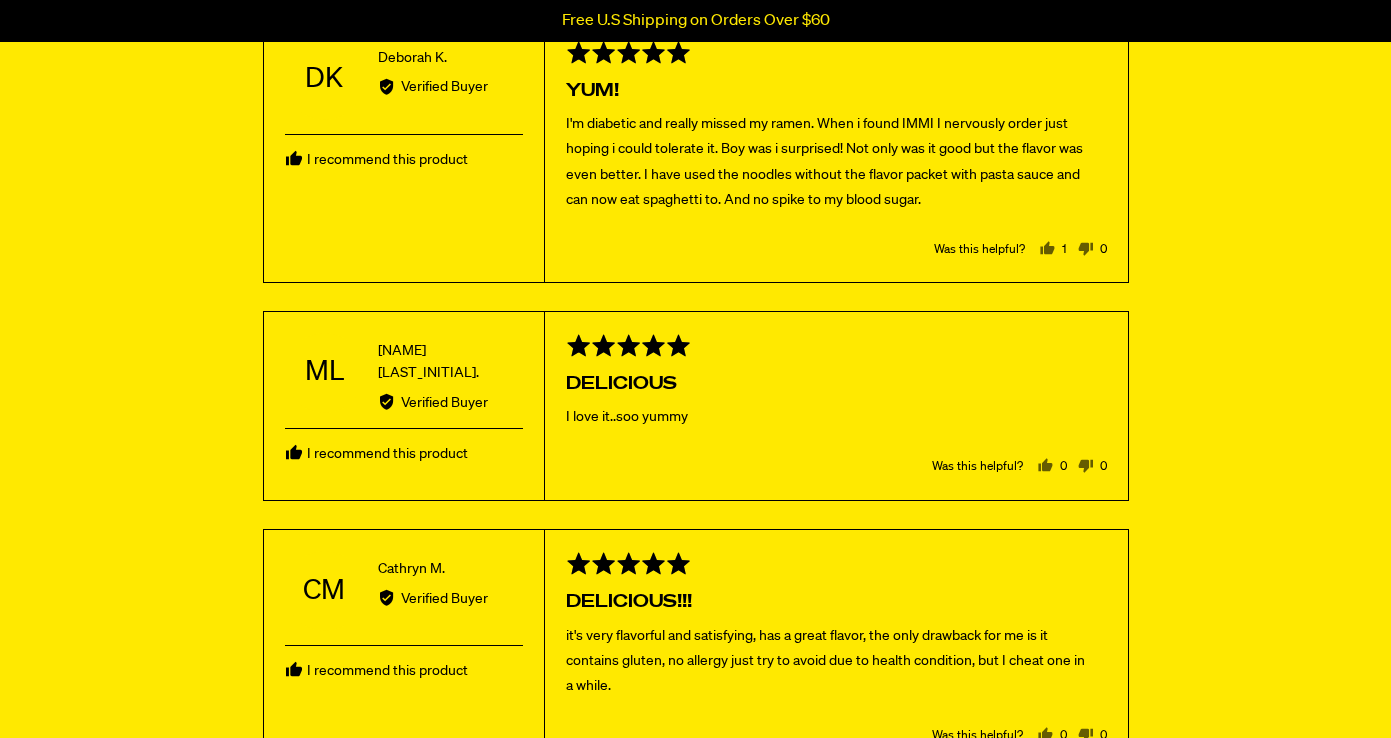 scroll, scrollTop: 0, scrollLeft: 0, axis: both 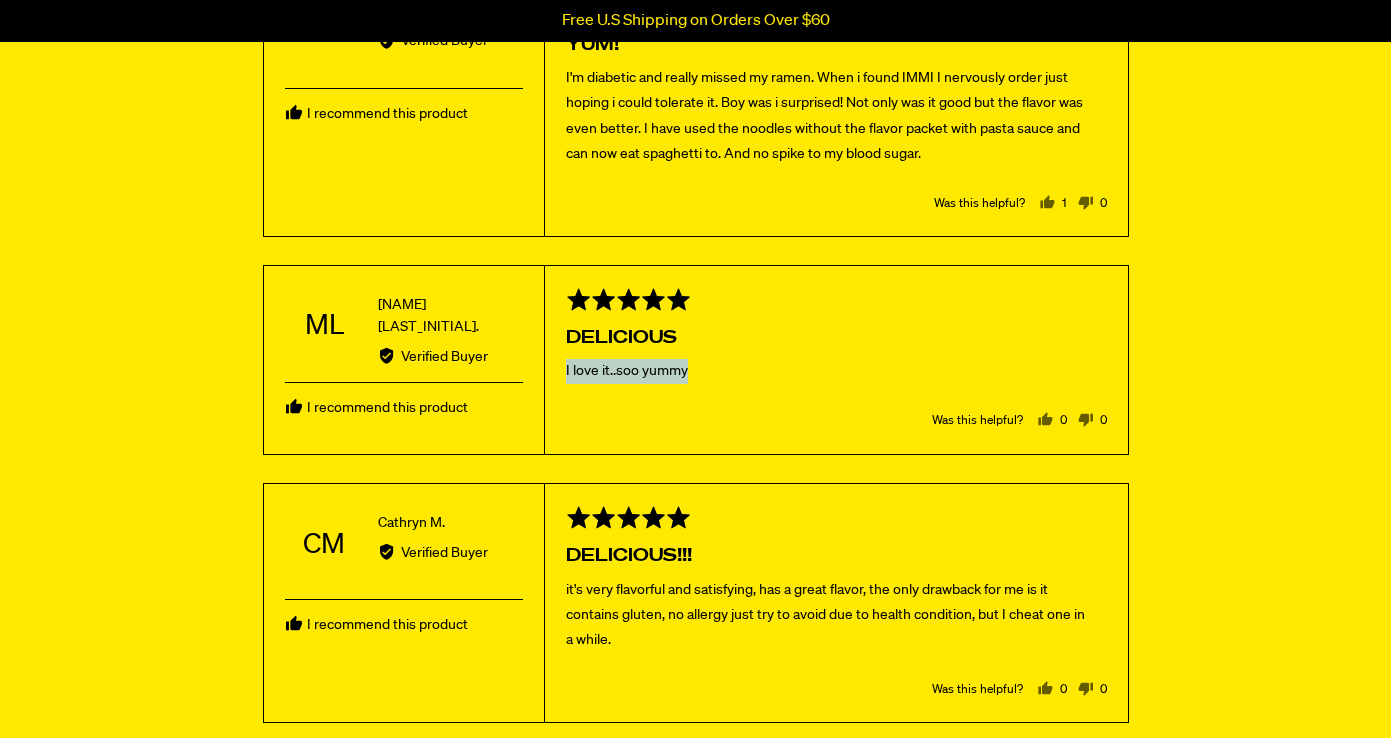 drag, startPoint x: 564, startPoint y: 374, endPoint x: 692, endPoint y: 371, distance: 128.03516 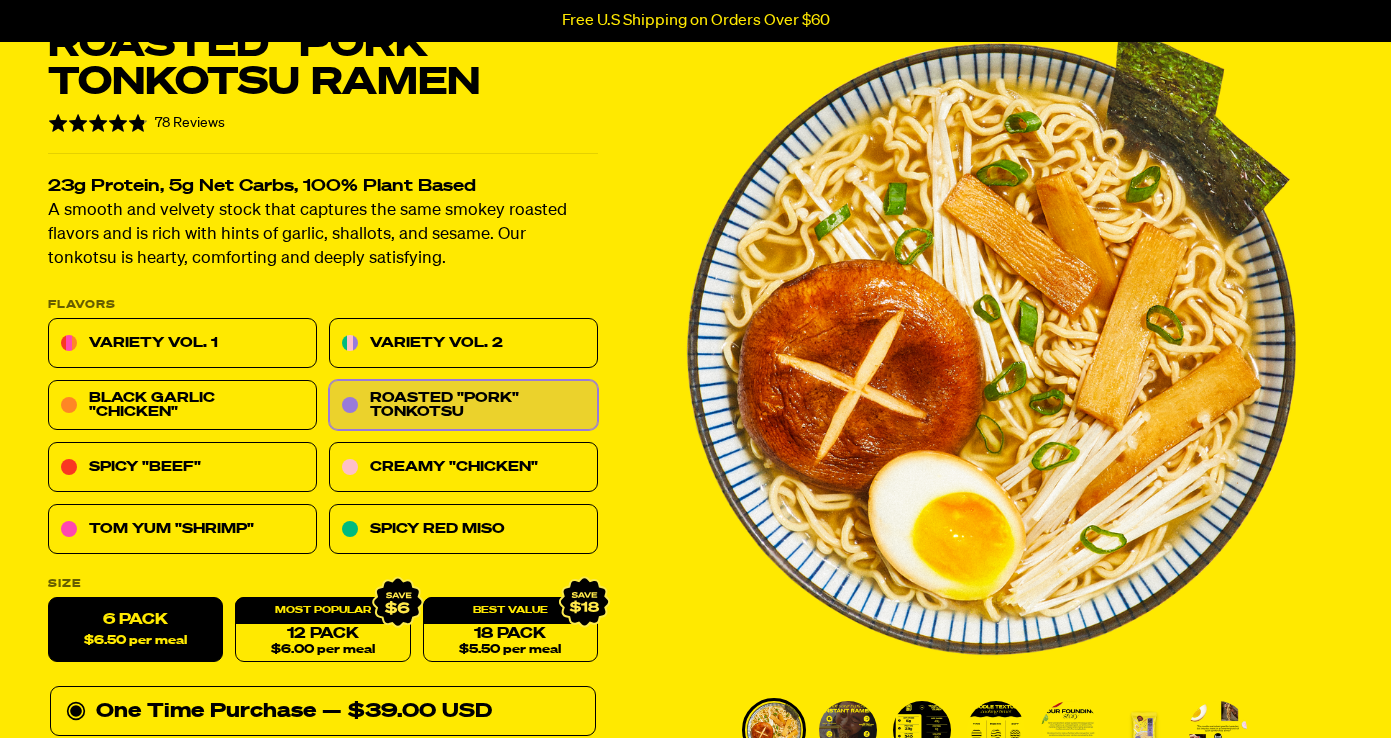 scroll, scrollTop: 115, scrollLeft: 0, axis: vertical 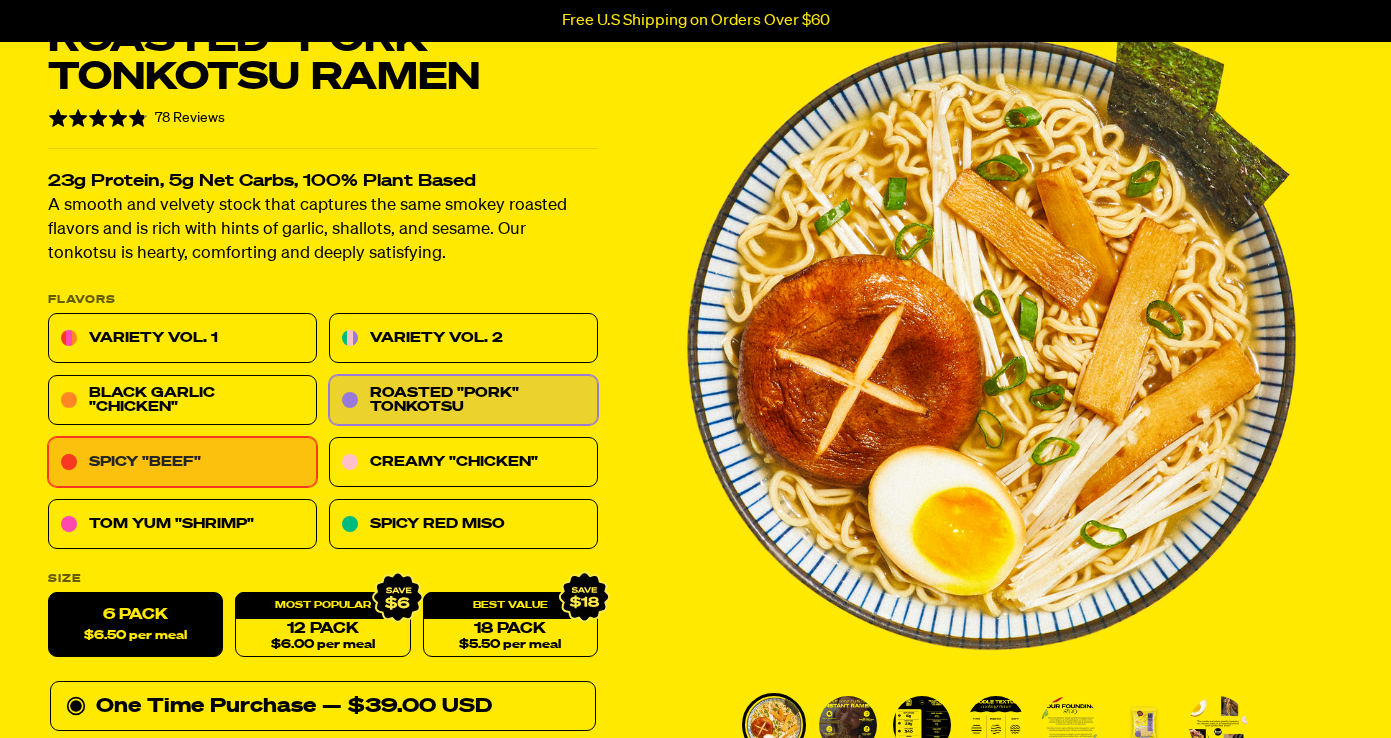 click on "Spicy "Beef"" at bounding box center [182, 463] 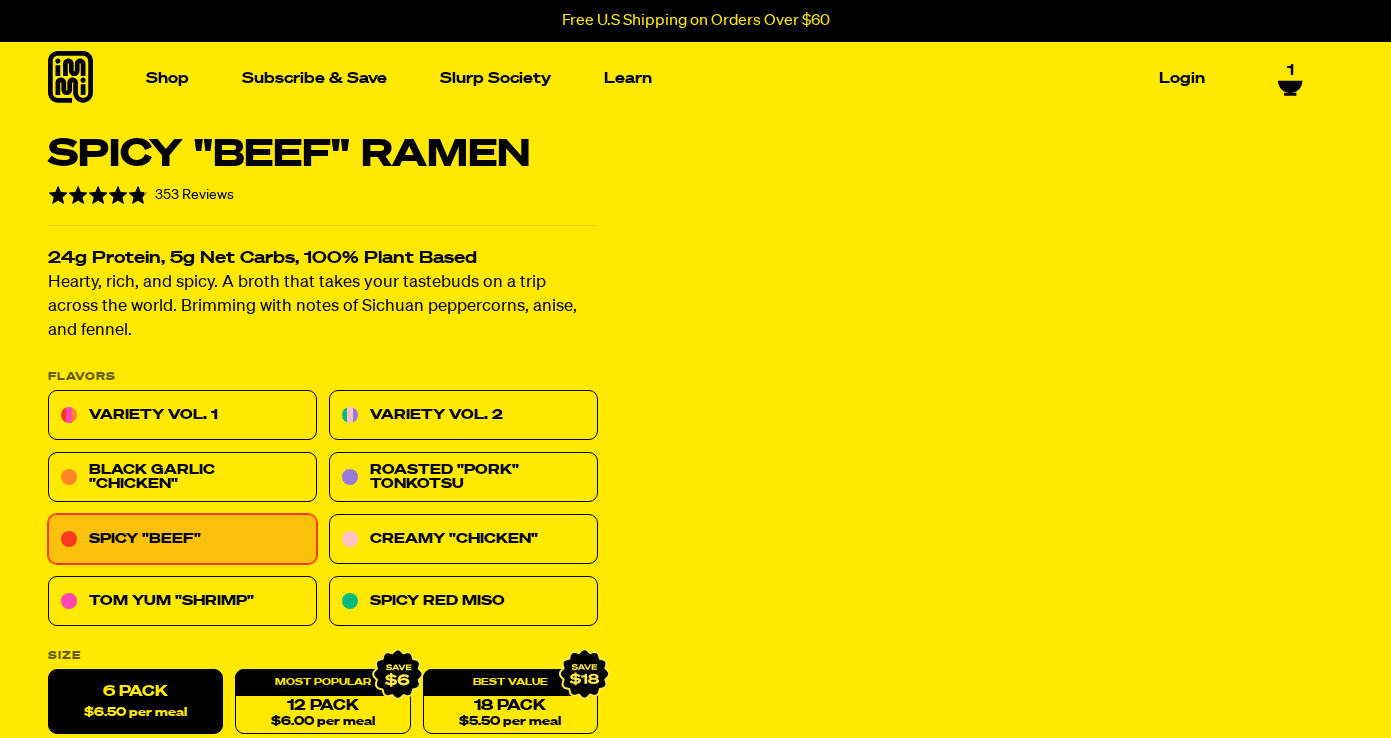 scroll, scrollTop: 117, scrollLeft: 0, axis: vertical 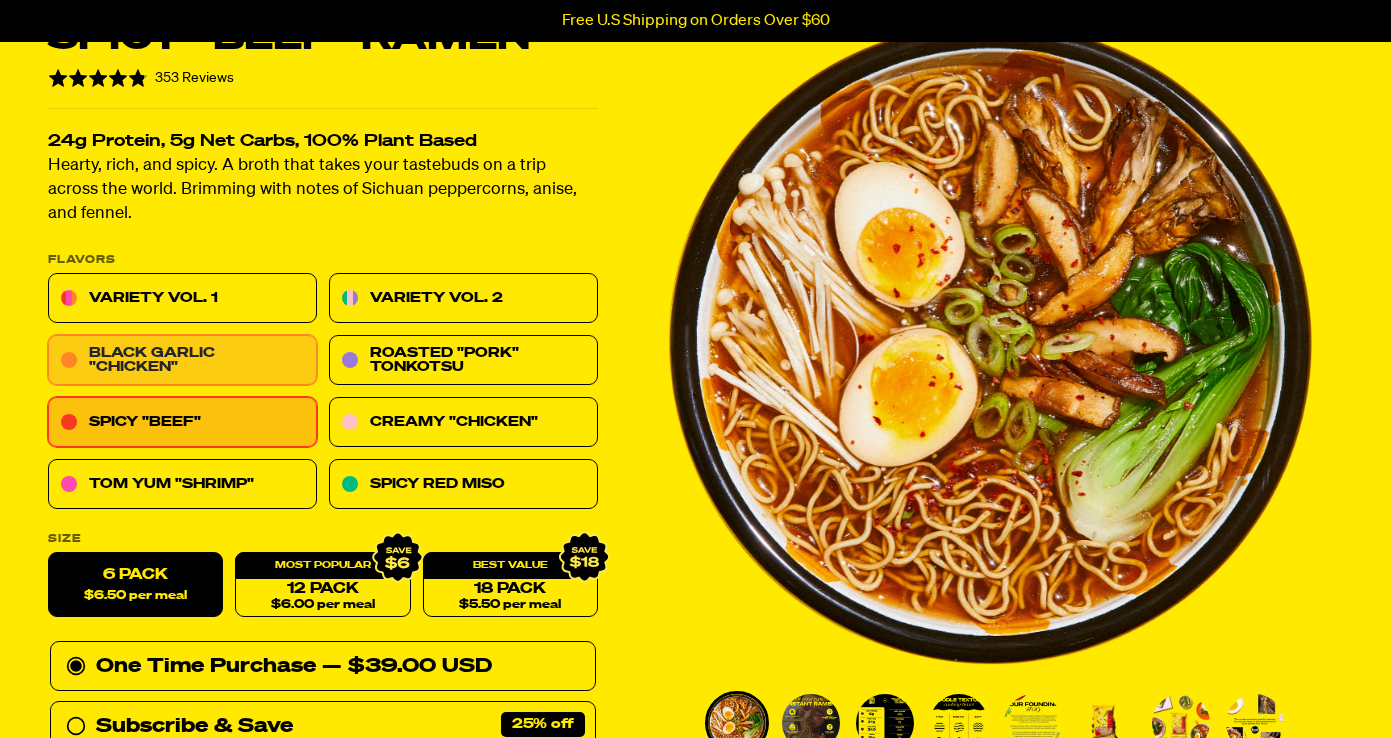 click on "Black Garlic "Chicken"" at bounding box center [182, 361] 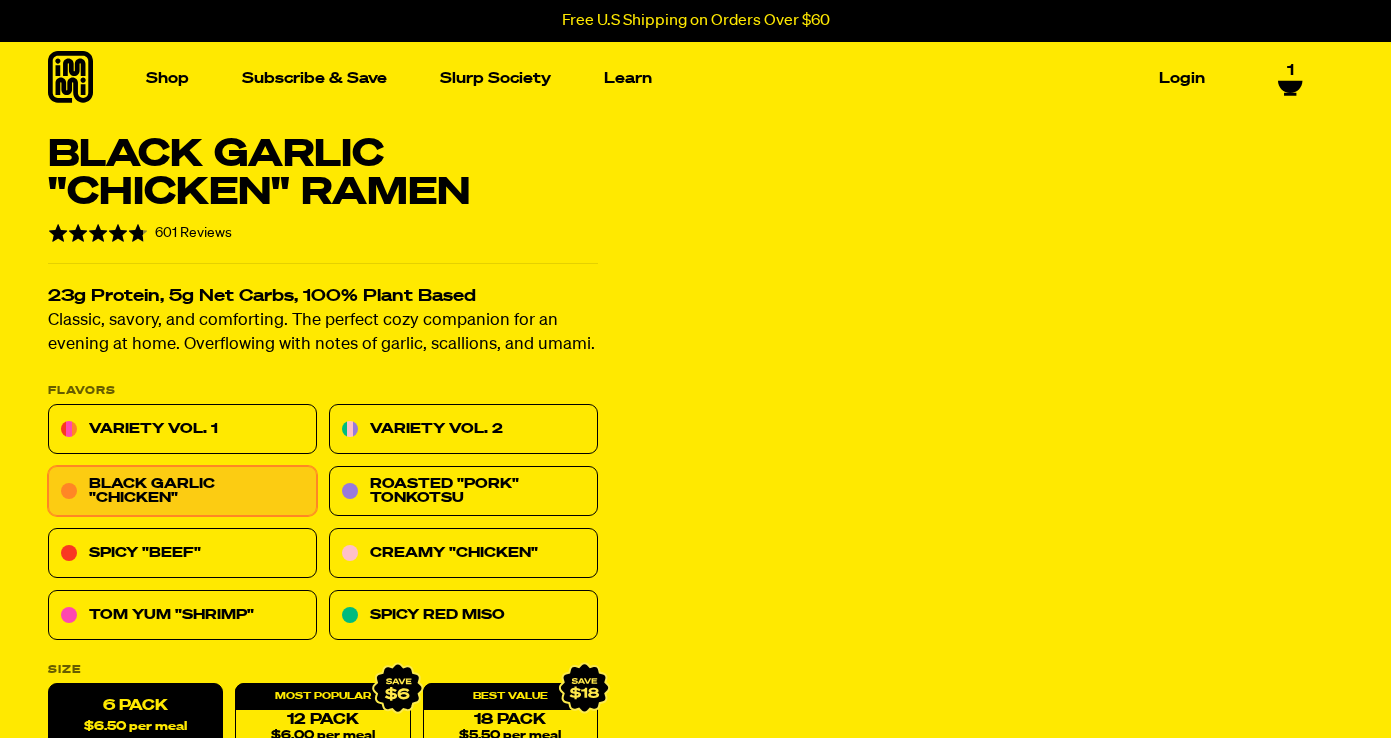 scroll, scrollTop: 126, scrollLeft: 0, axis: vertical 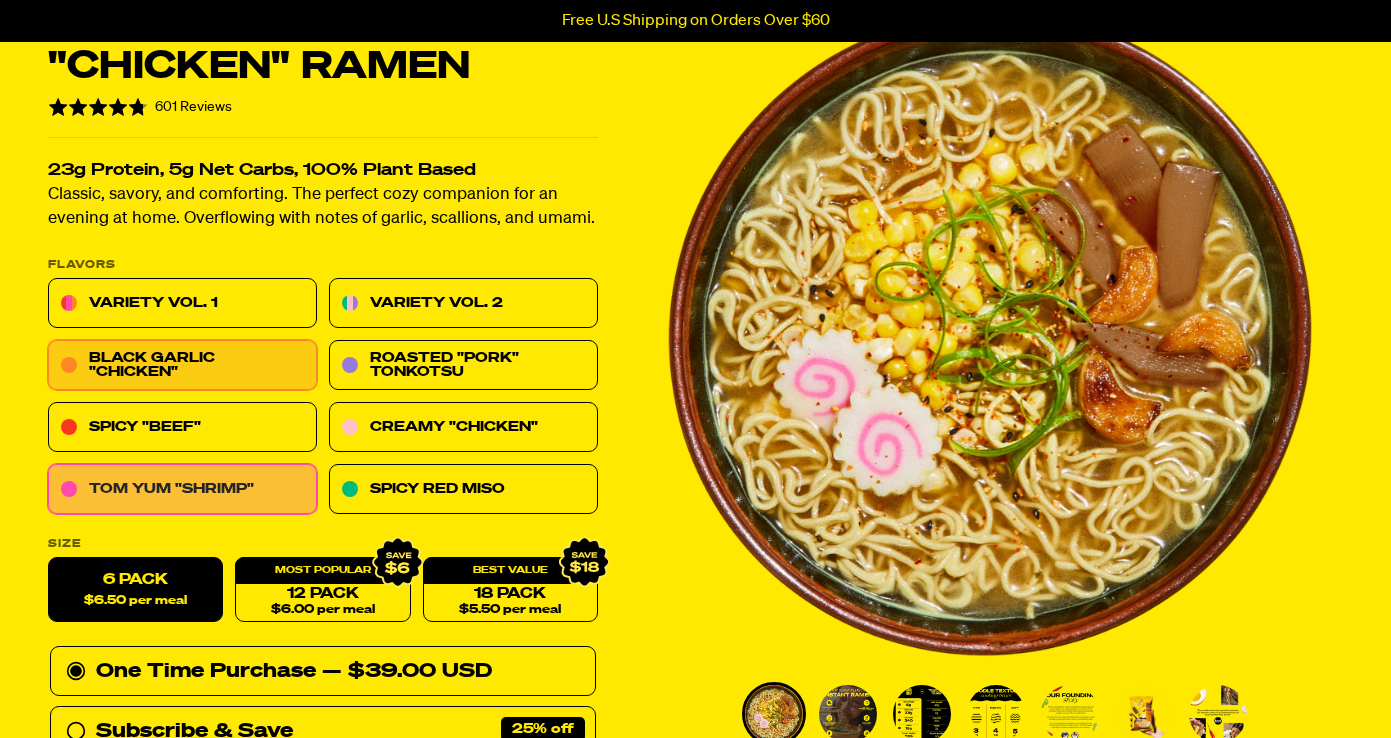 click on "Tom Yum "Shrimp"" at bounding box center [182, 490] 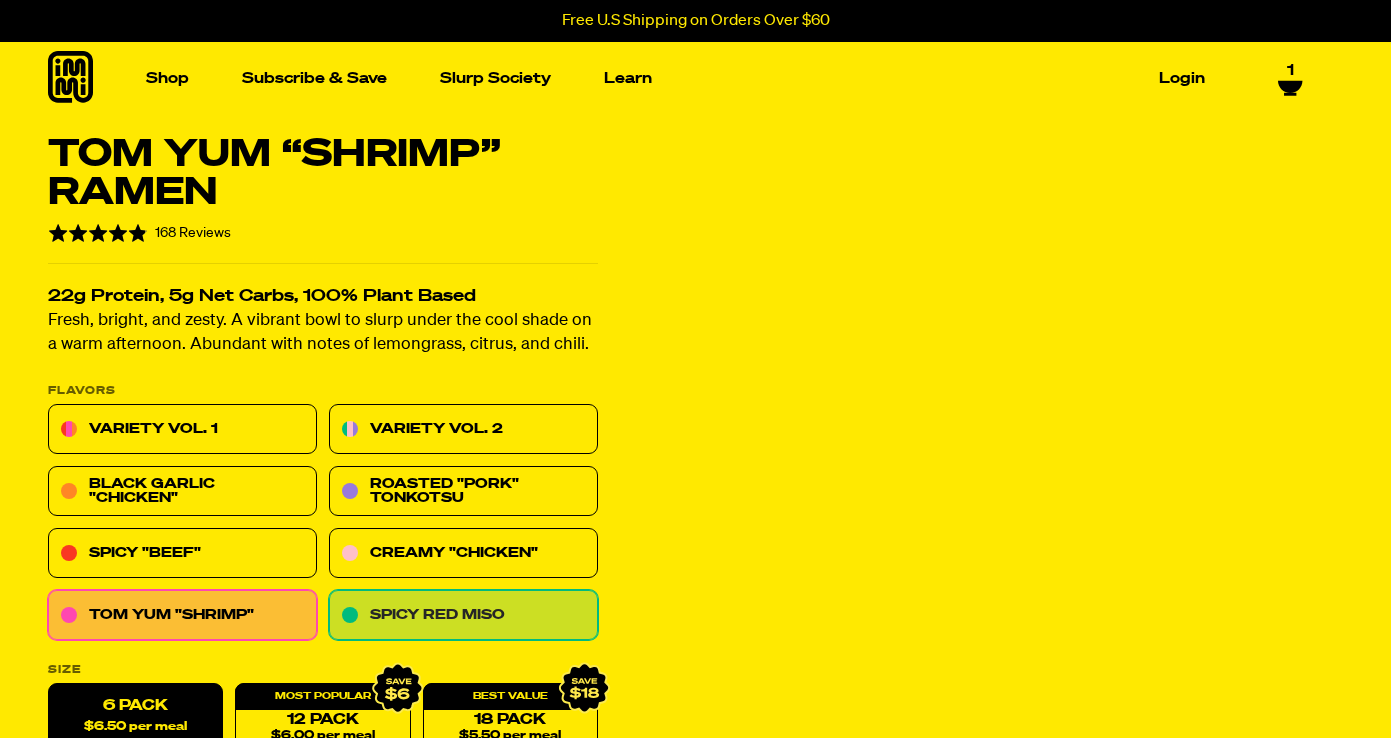 scroll, scrollTop: 106, scrollLeft: 0, axis: vertical 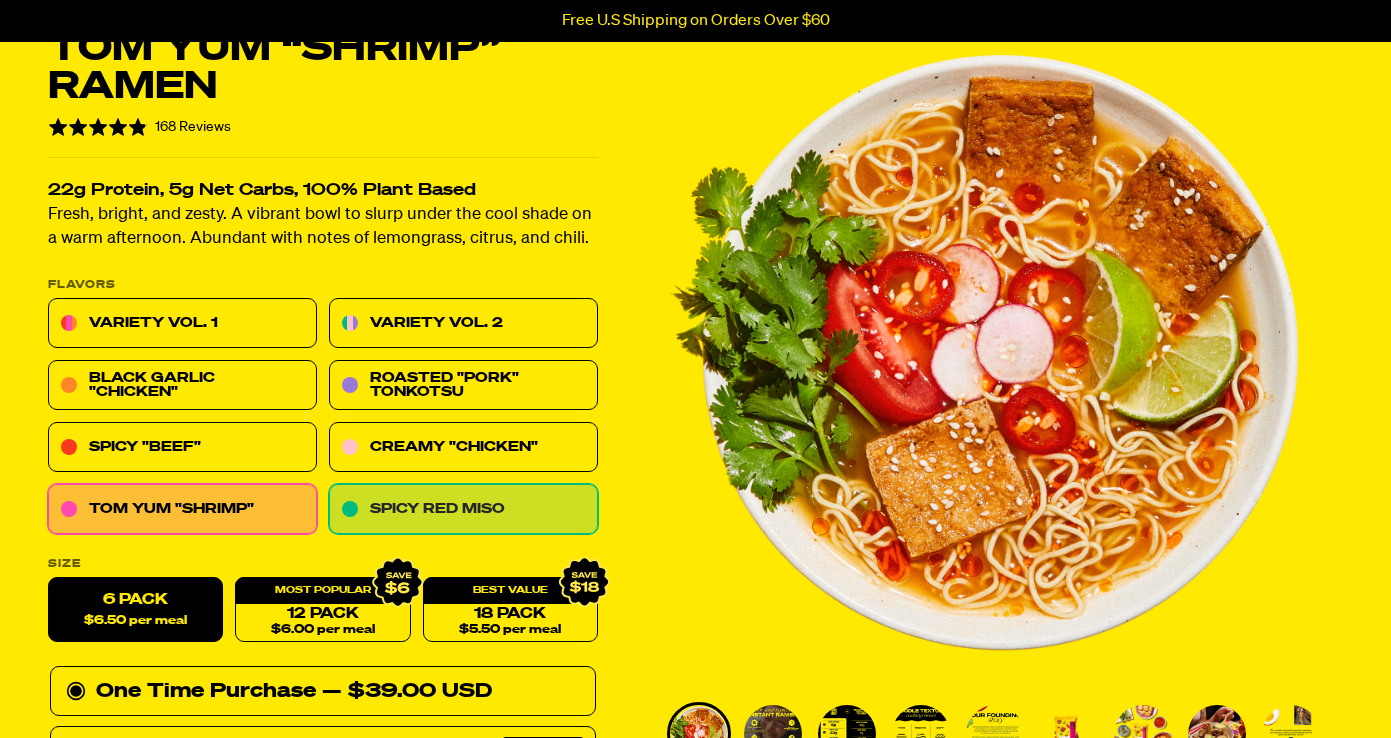 click on "Spicy Red Miso" at bounding box center [463, 510] 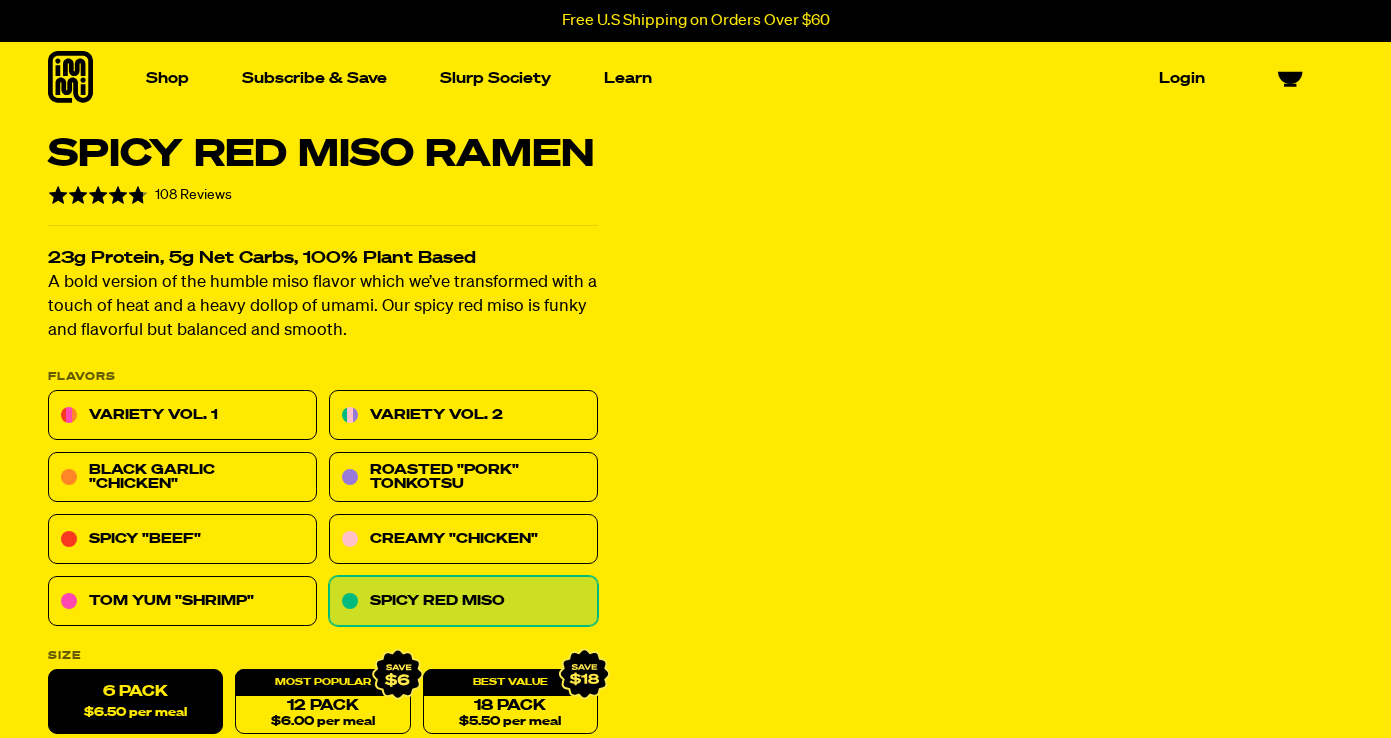 scroll, scrollTop: 0, scrollLeft: 0, axis: both 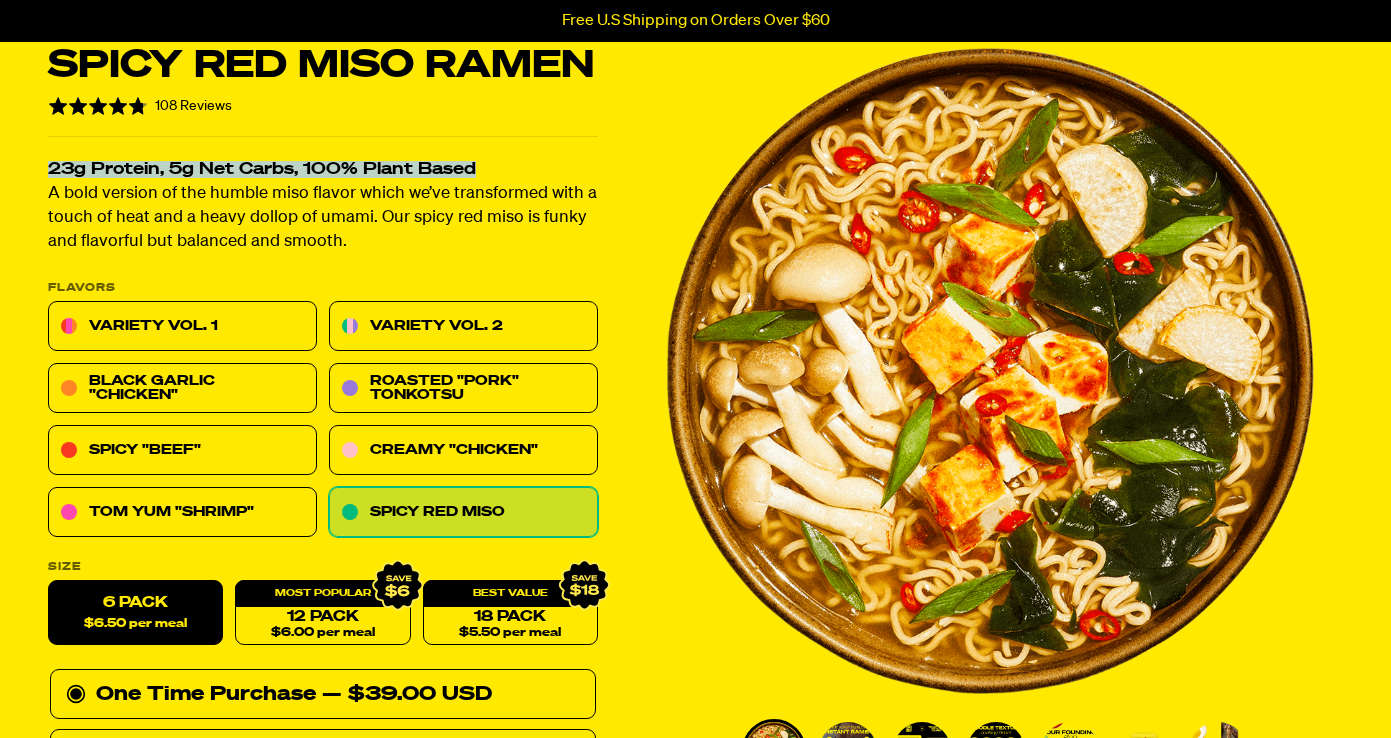 drag, startPoint x: 52, startPoint y: 167, endPoint x: 477, endPoint y: 165, distance: 425.0047 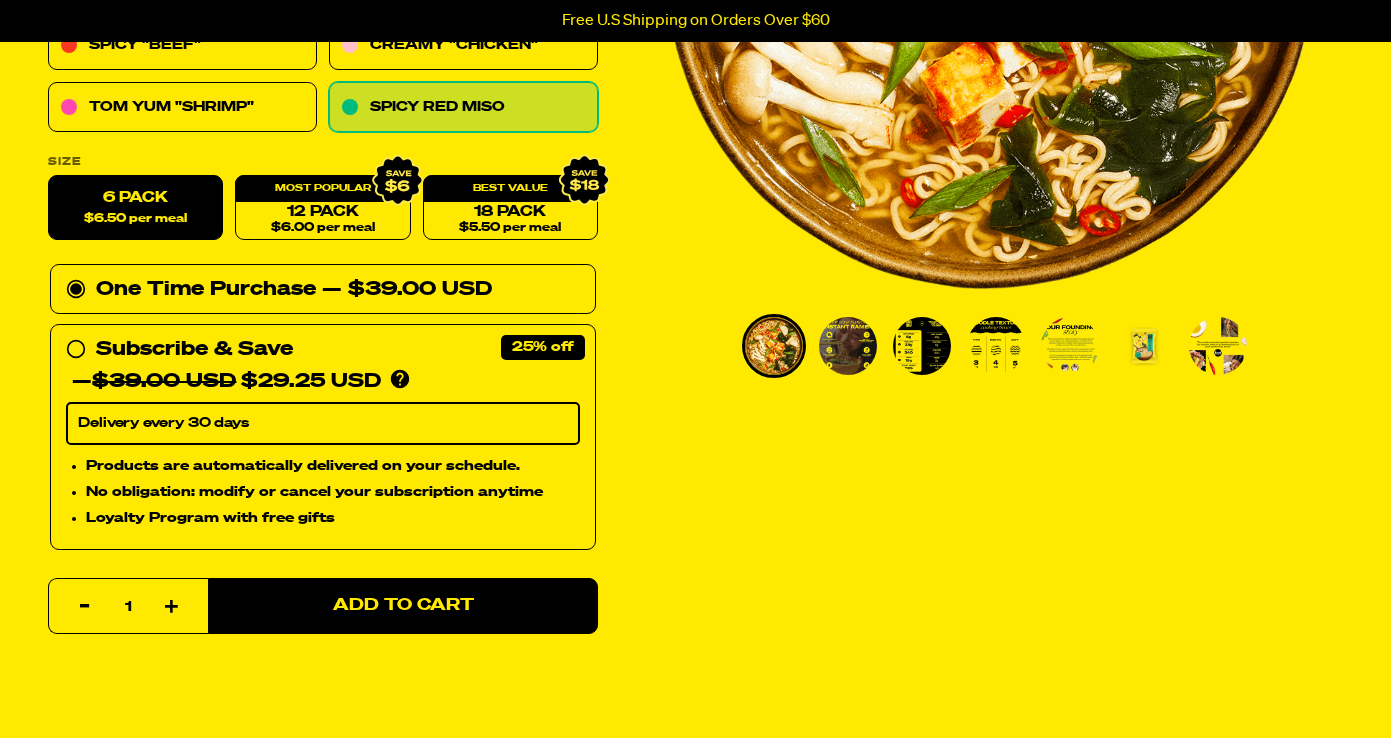 scroll, scrollTop: 0, scrollLeft: 0, axis: both 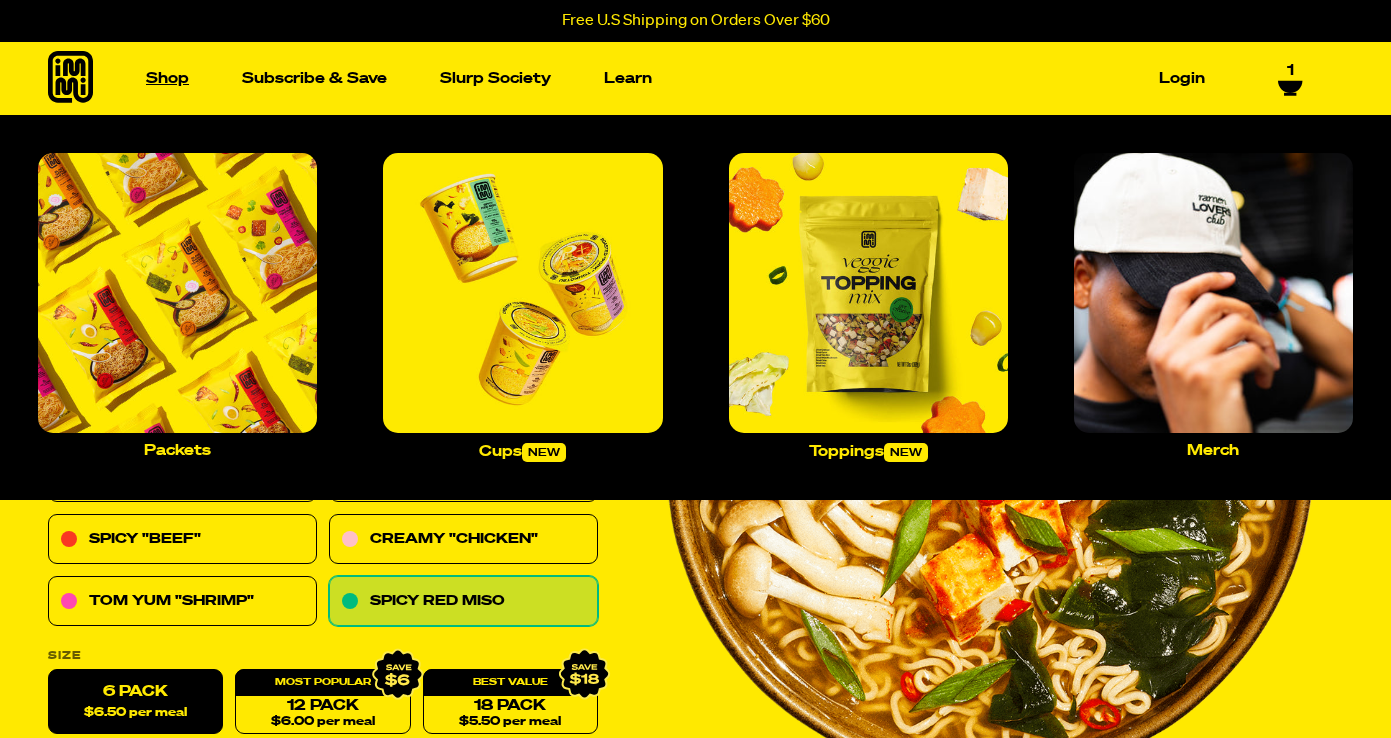 click on "Shop" at bounding box center (167, 78) 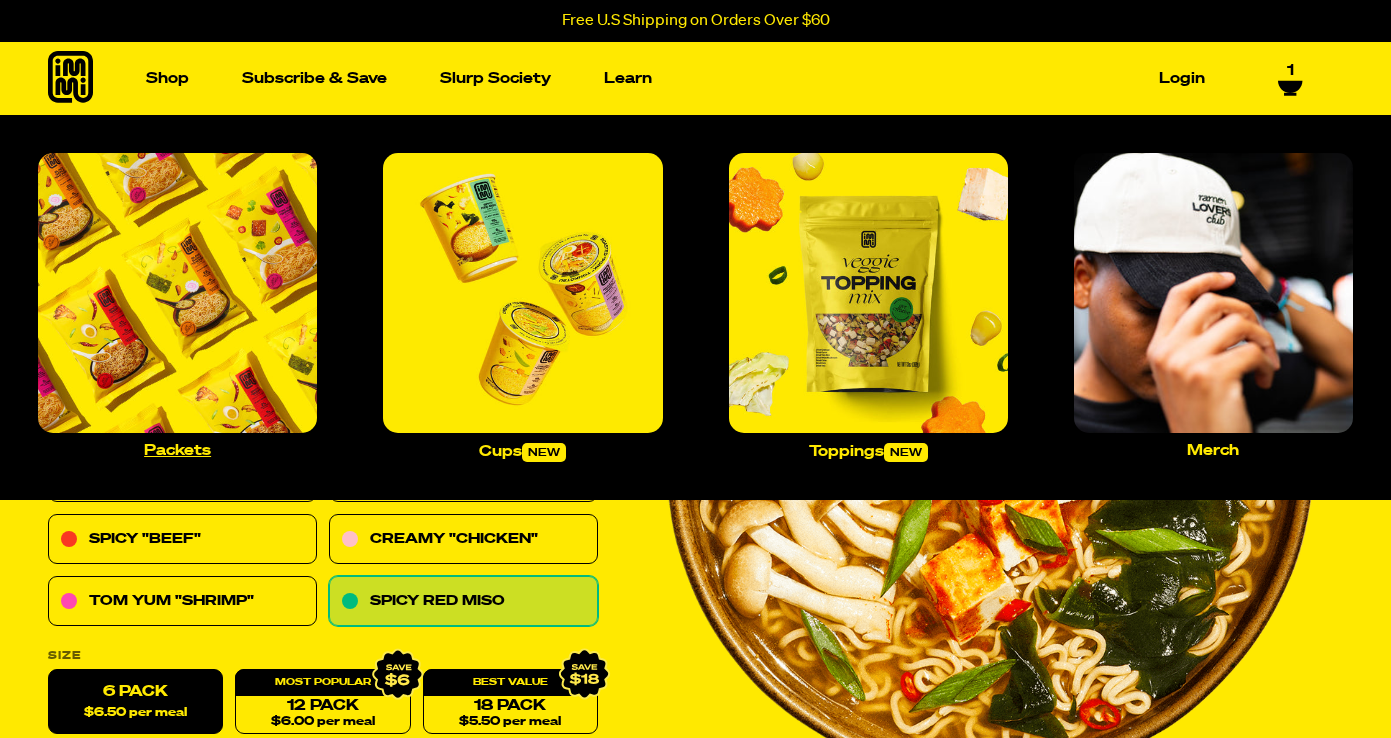 click at bounding box center (177, 292) 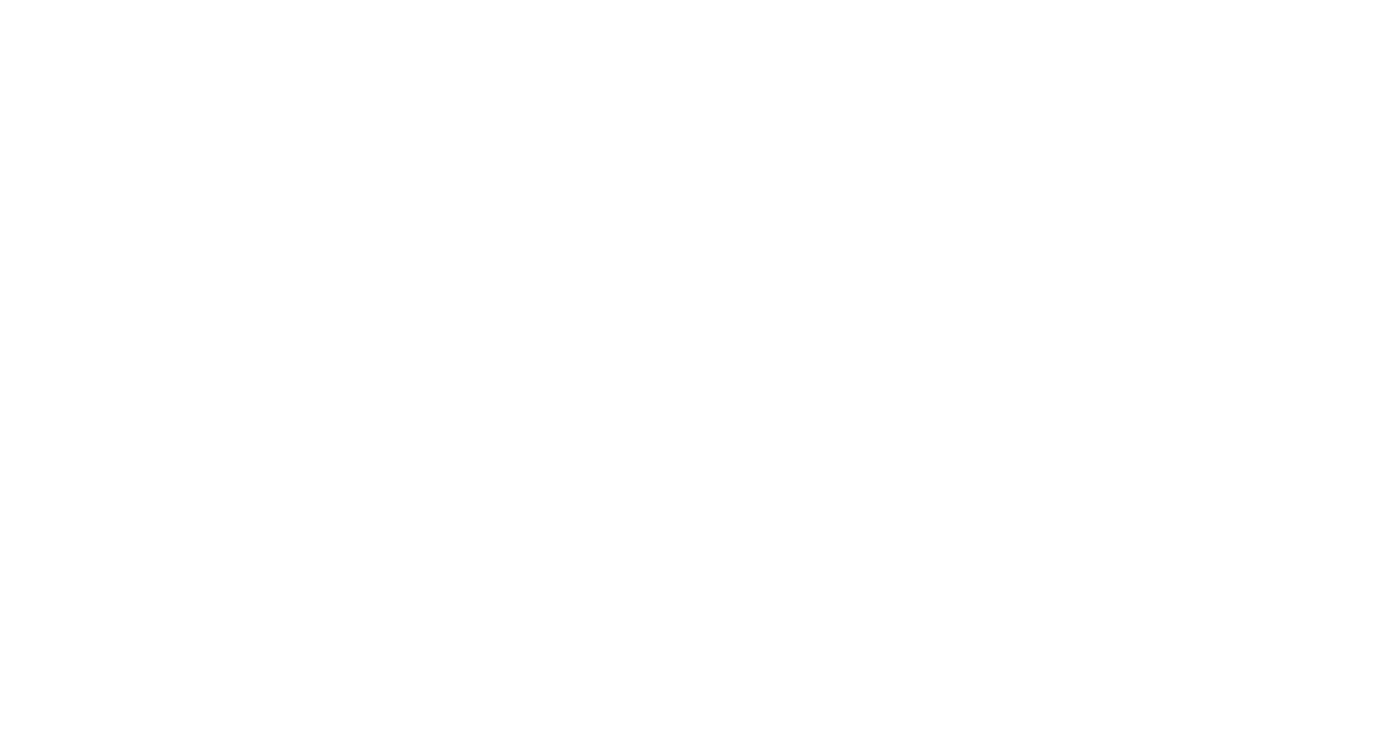 scroll, scrollTop: 0, scrollLeft: 0, axis: both 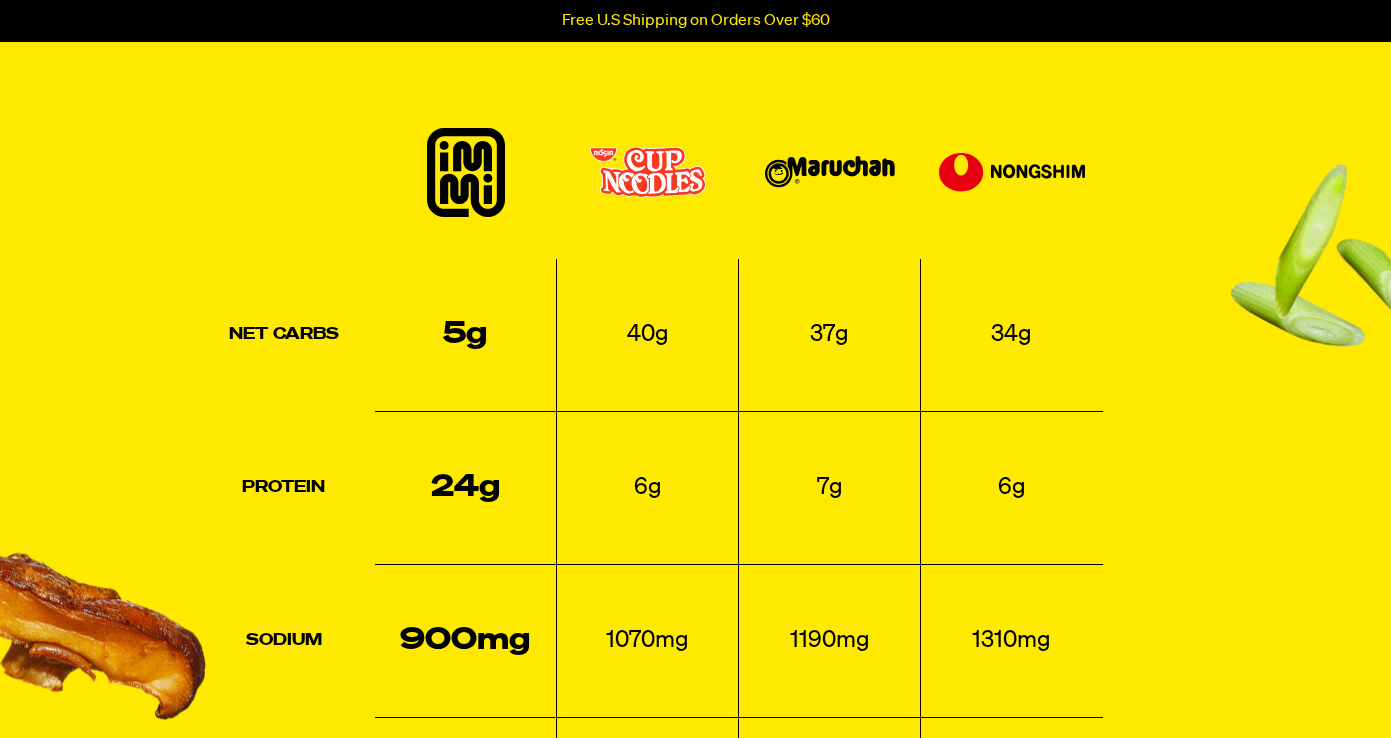 click at bounding box center (830, 172) 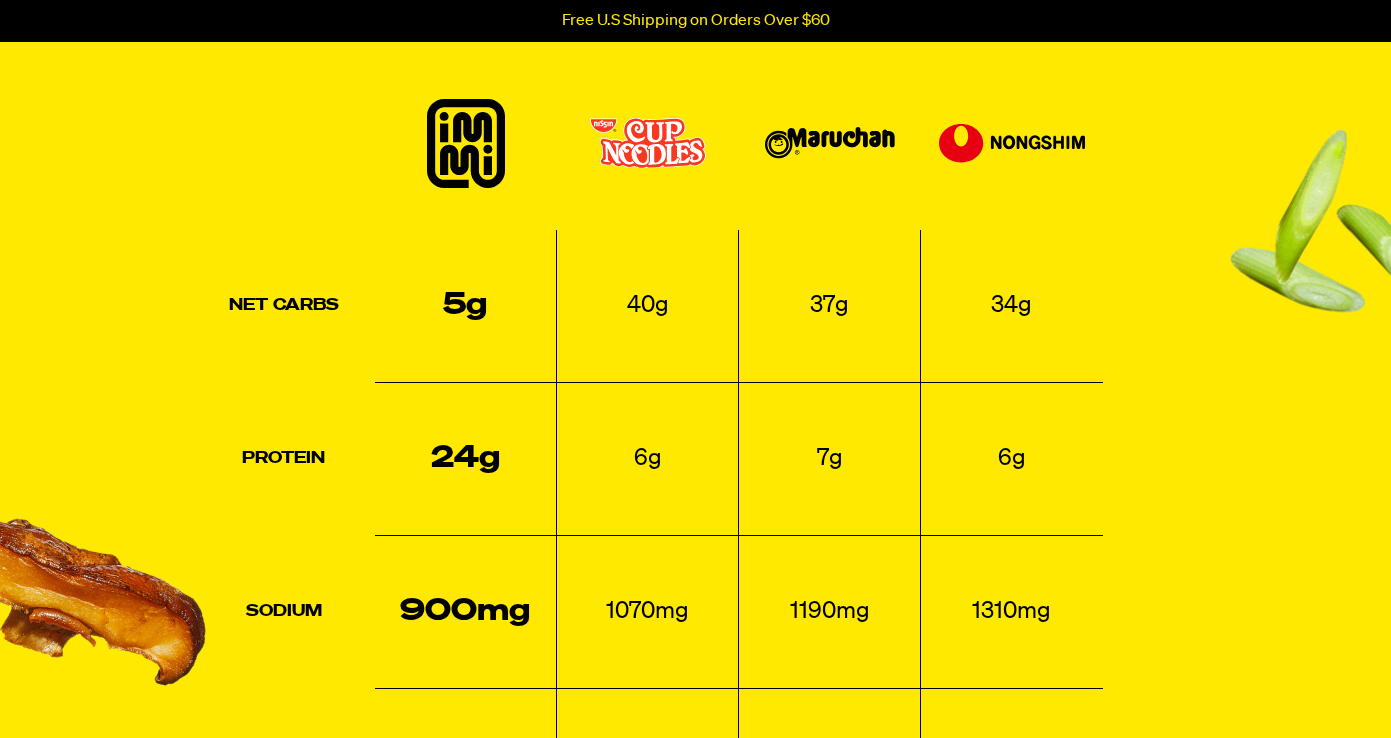 scroll, scrollTop: 2050, scrollLeft: 0, axis: vertical 